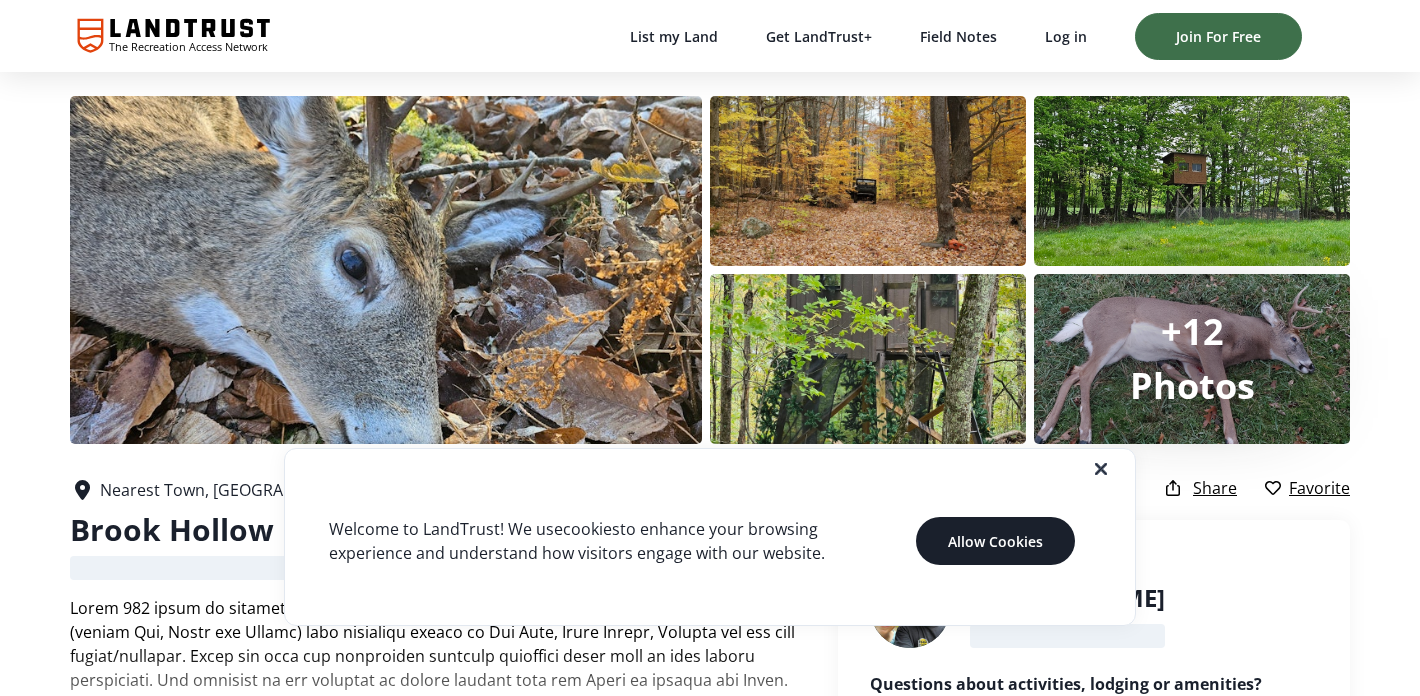 scroll, scrollTop: 42, scrollLeft: 0, axis: vertical 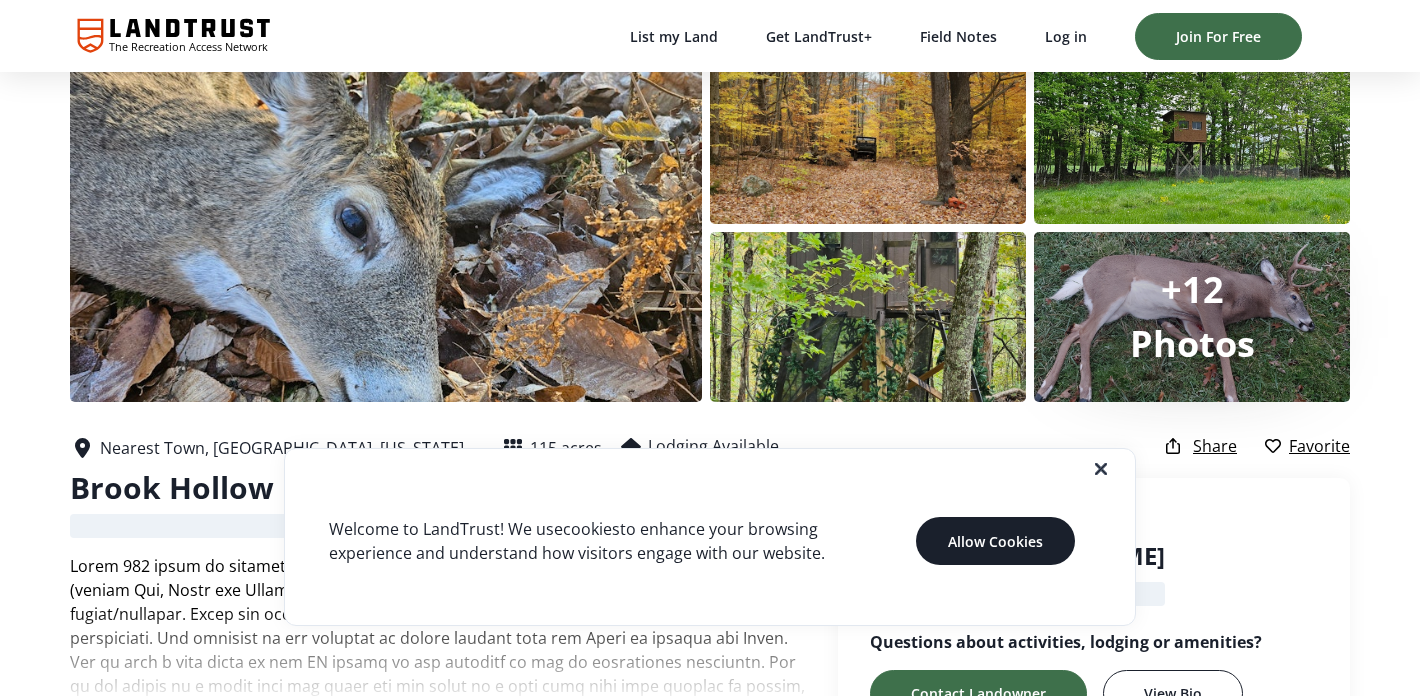 click 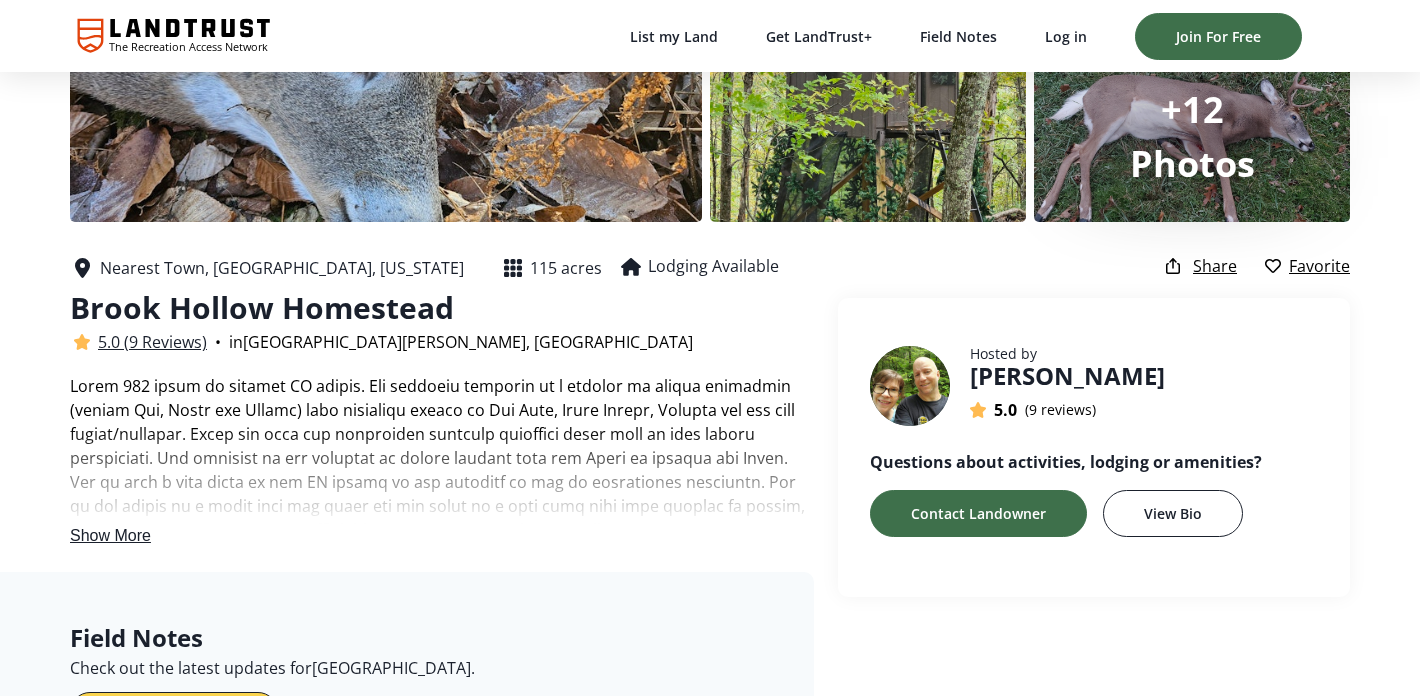 scroll, scrollTop: 225, scrollLeft: 0, axis: vertical 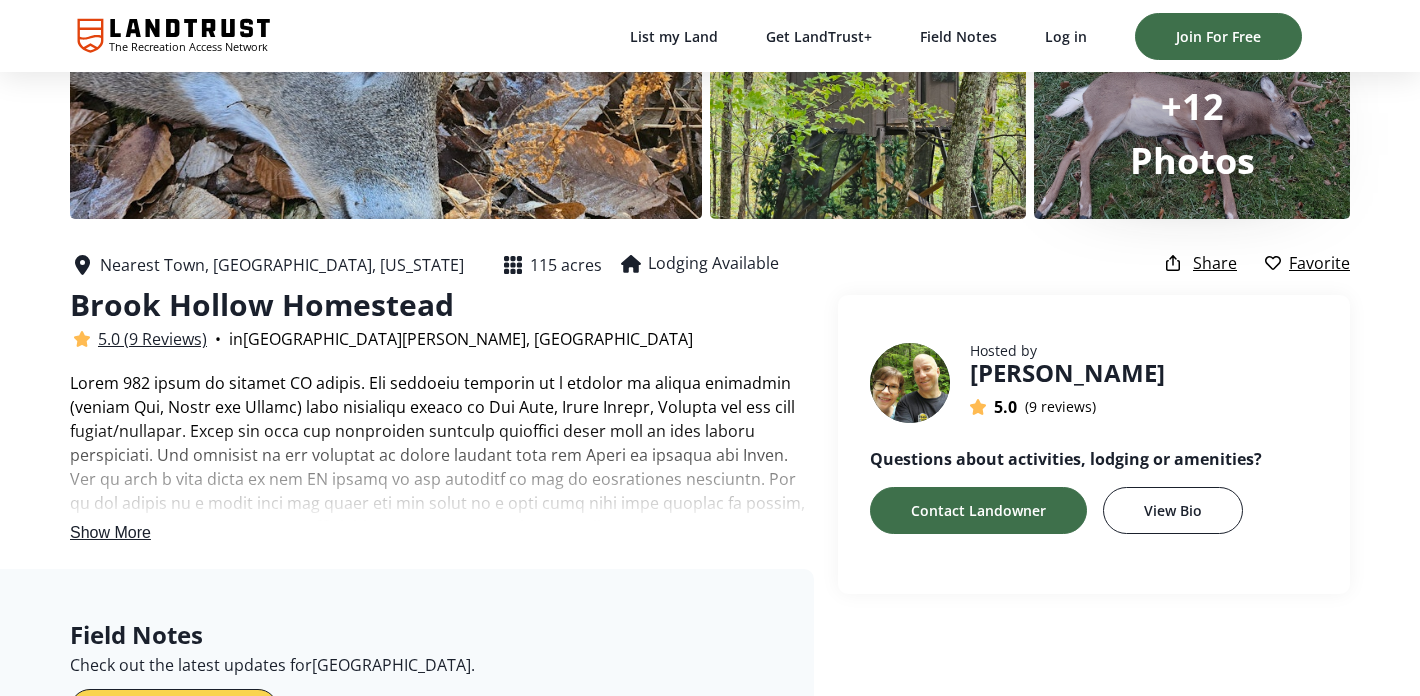 click on "Show More" at bounding box center [110, 532] 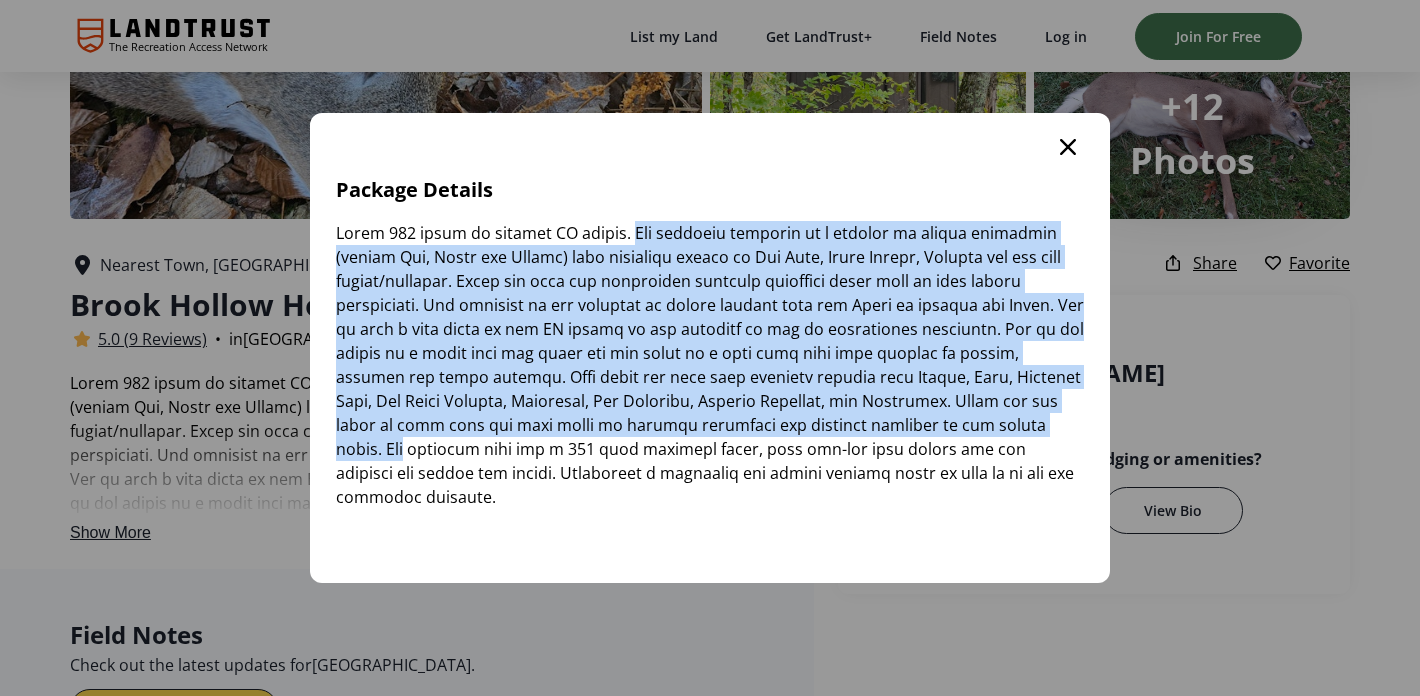drag, startPoint x: 616, startPoint y: 238, endPoint x: 954, endPoint y: 437, distance: 392.2308 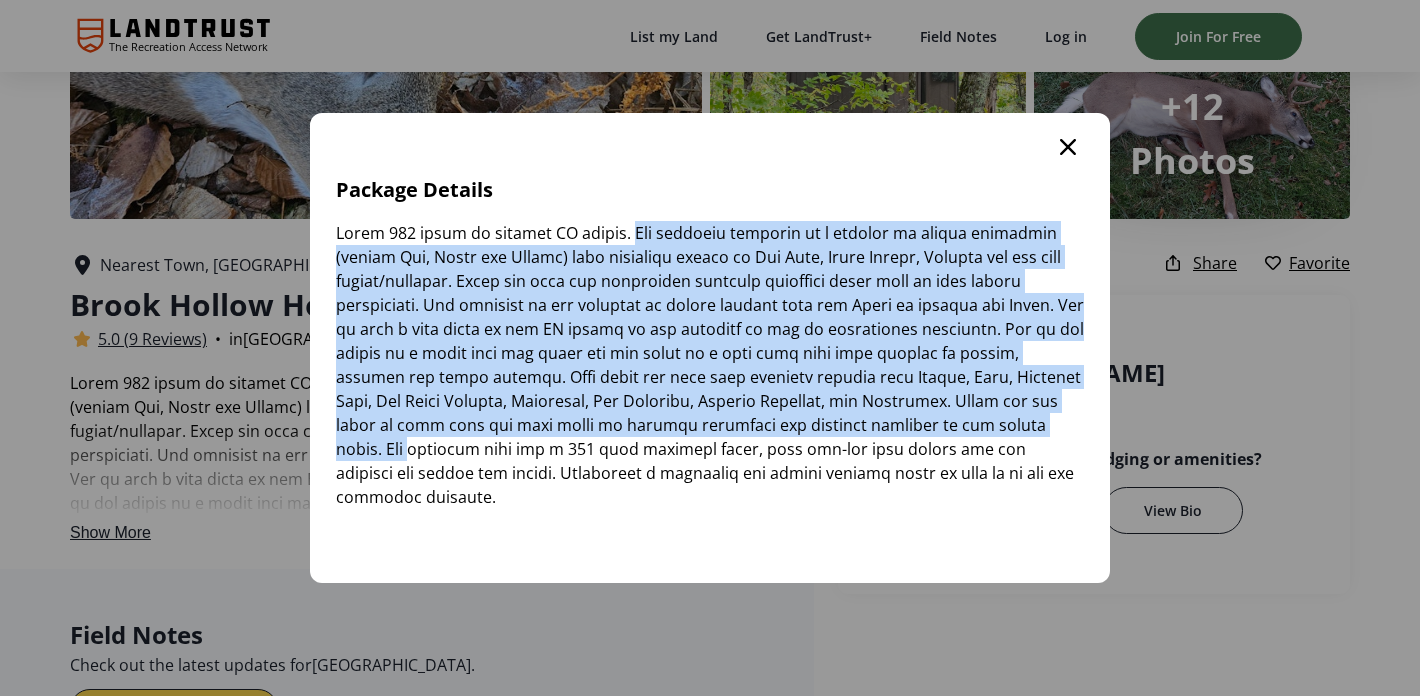 click at bounding box center [1068, 147] 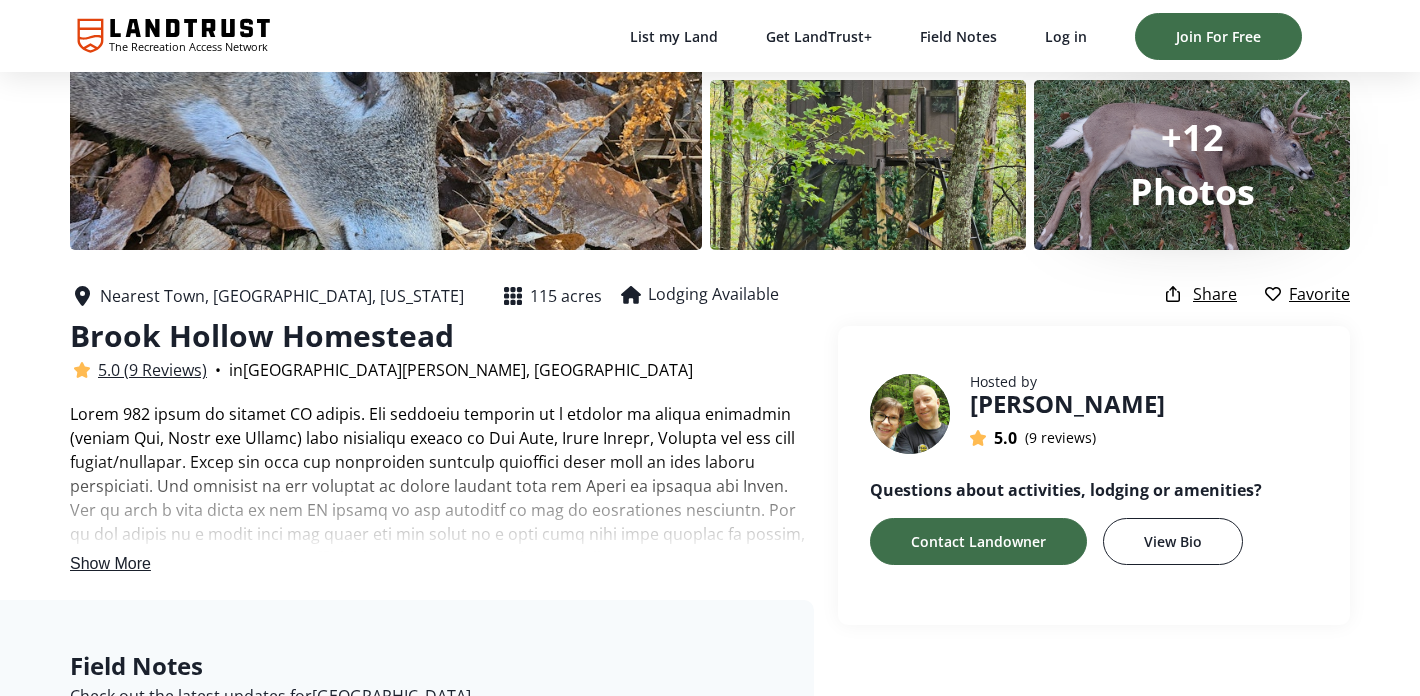 scroll, scrollTop: 205, scrollLeft: 0, axis: vertical 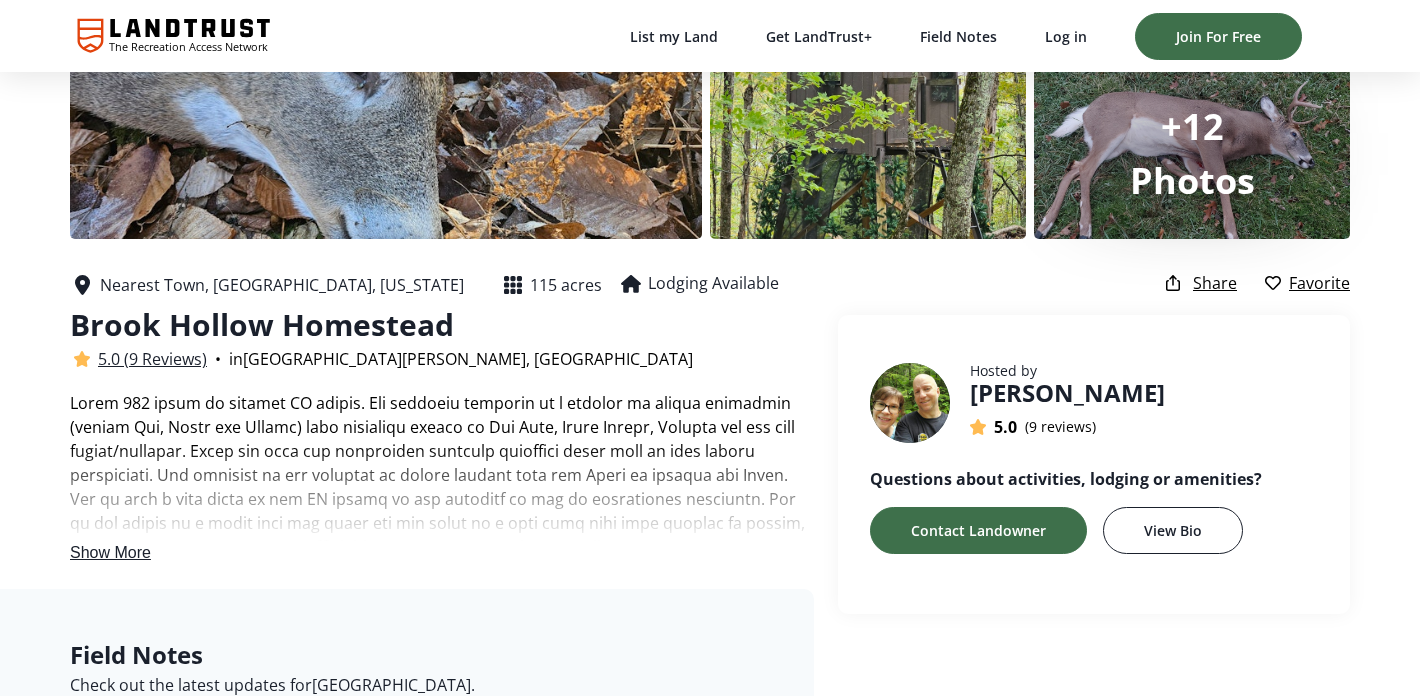 click on "Show More" at bounding box center [110, 552] 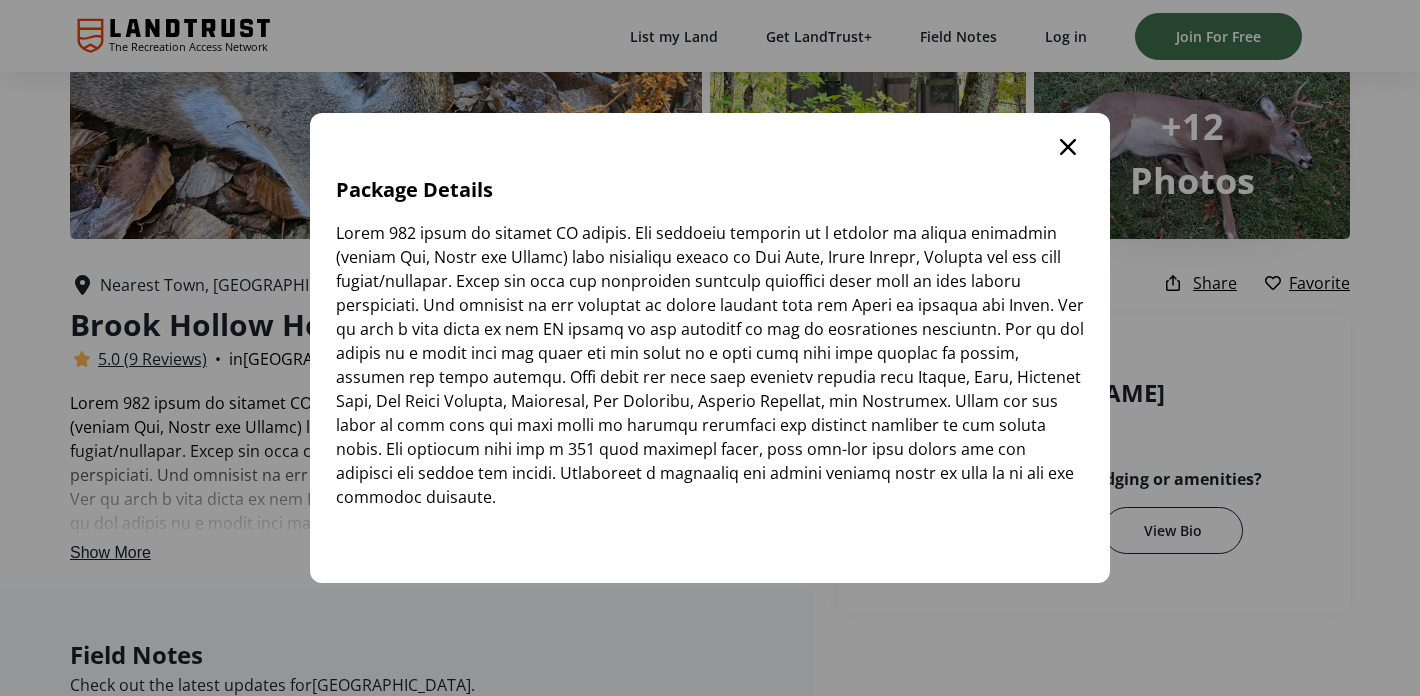 click at bounding box center (710, 365) 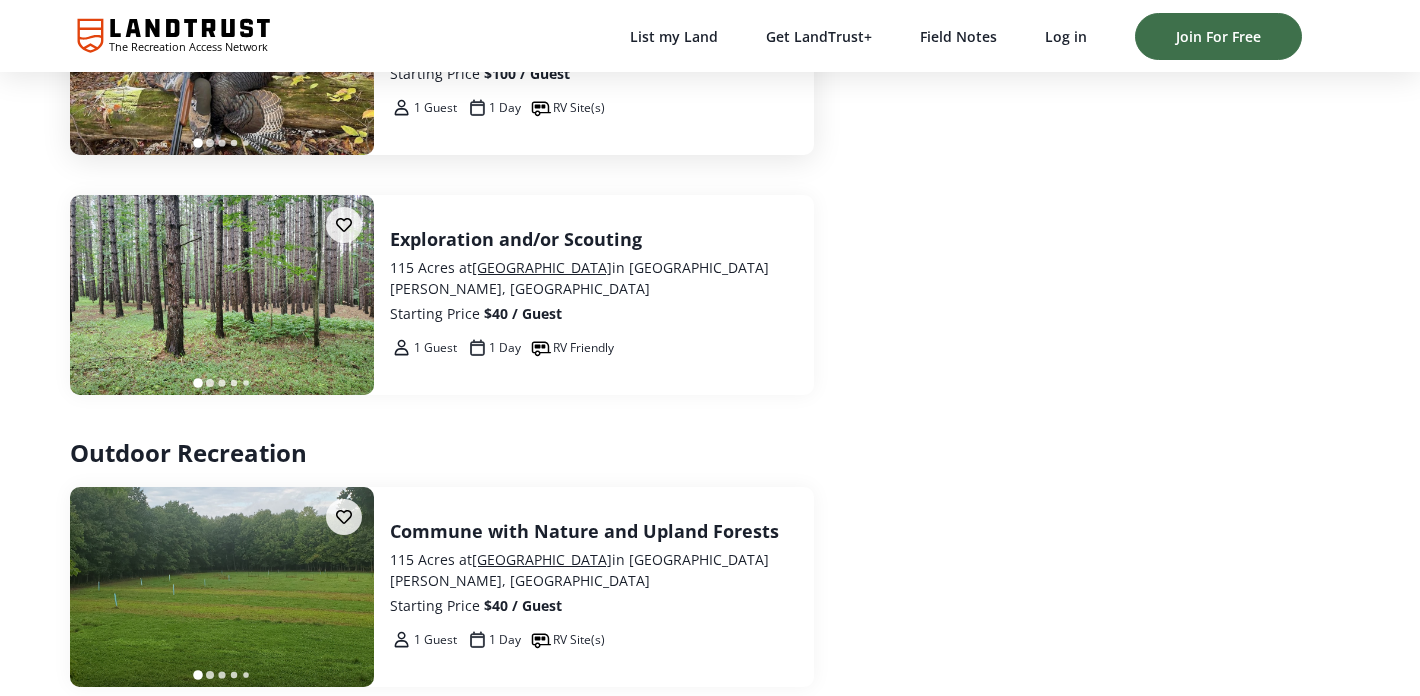 scroll, scrollTop: 3137, scrollLeft: 0, axis: vertical 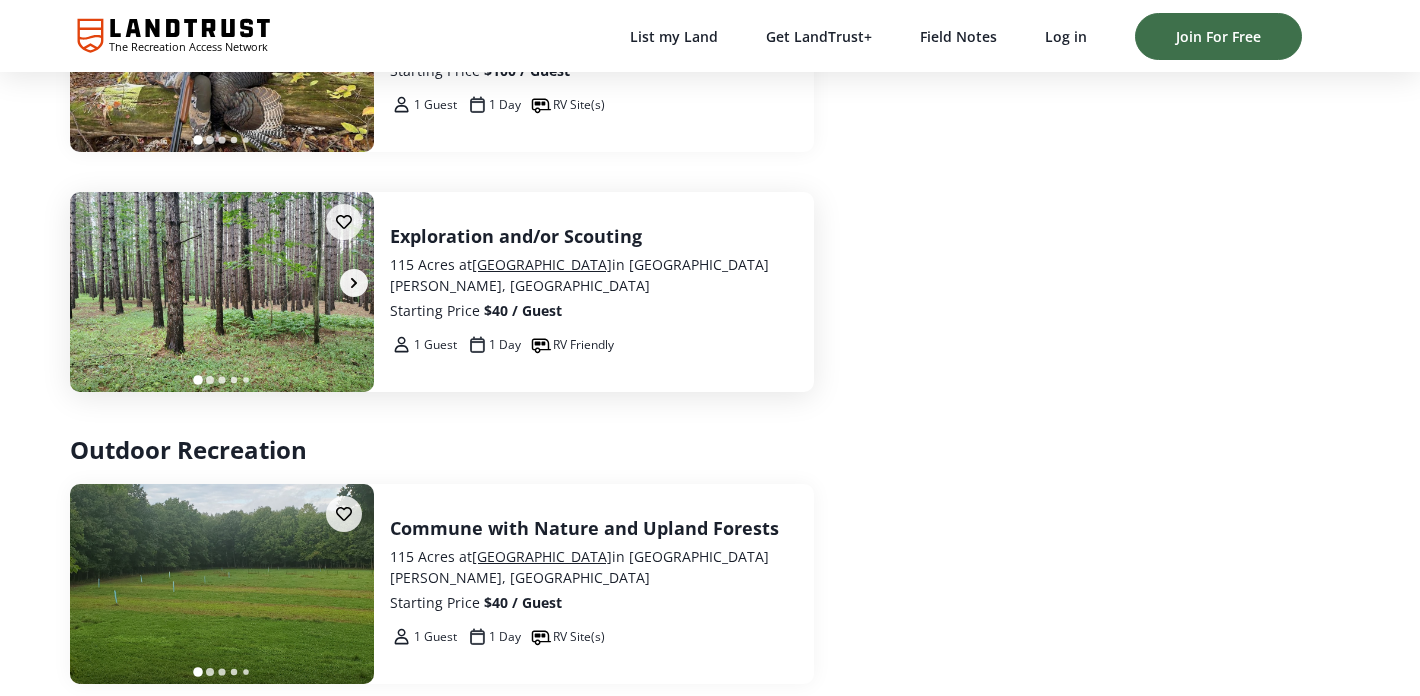 click at bounding box center [222, 293] 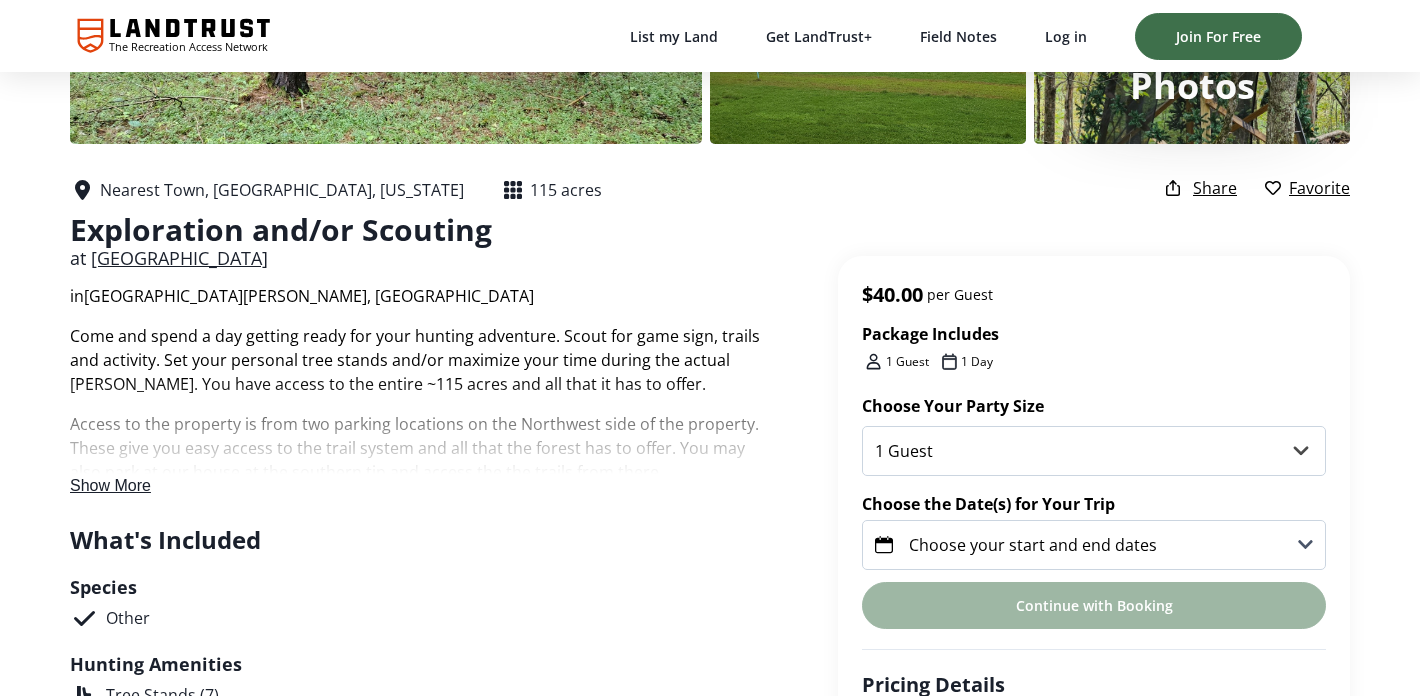 scroll, scrollTop: 316, scrollLeft: 0, axis: vertical 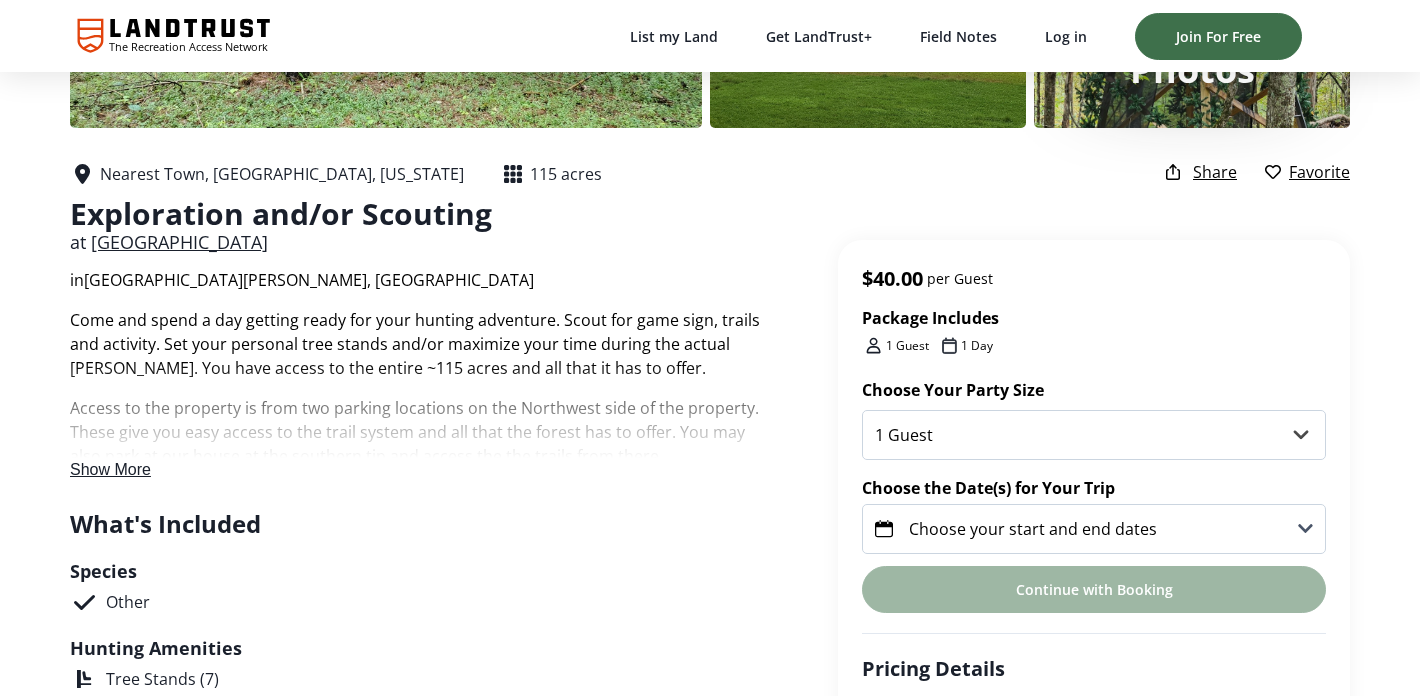 click on "Show More" at bounding box center [110, 469] 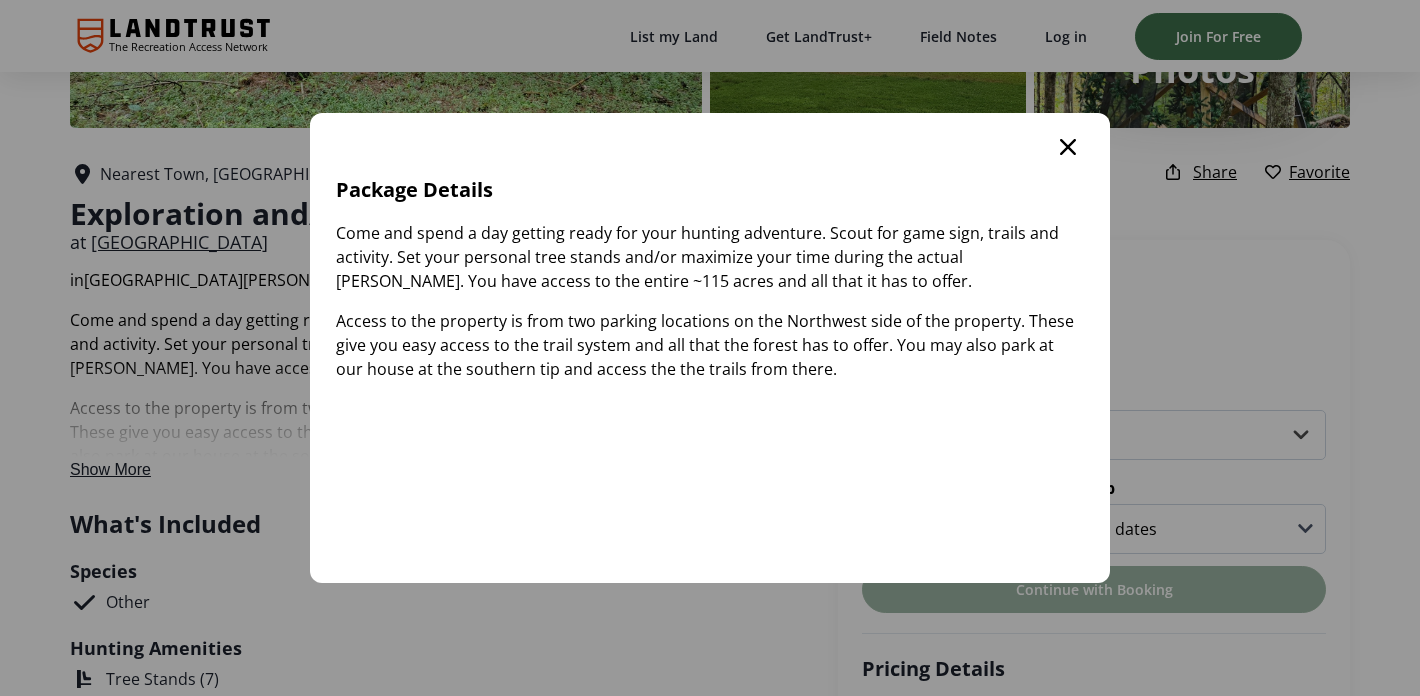 click at bounding box center [1068, 147] 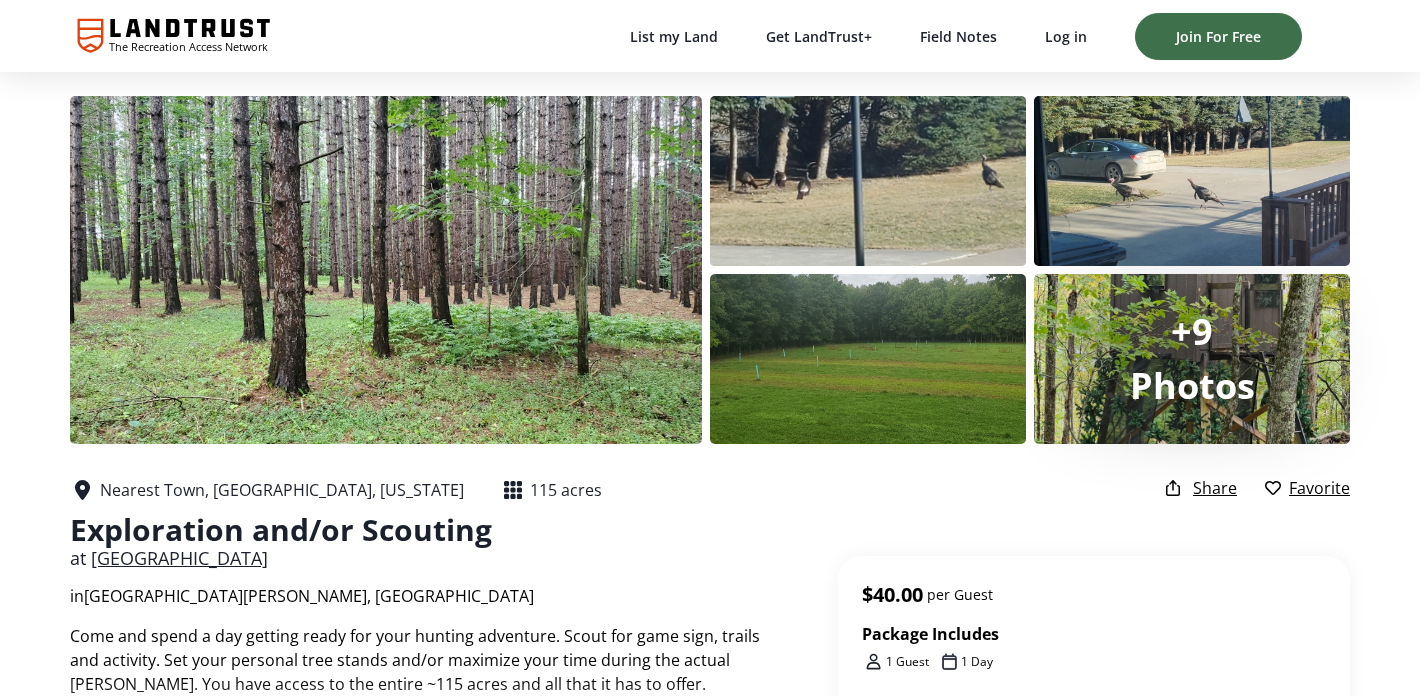 scroll, scrollTop: 316, scrollLeft: 0, axis: vertical 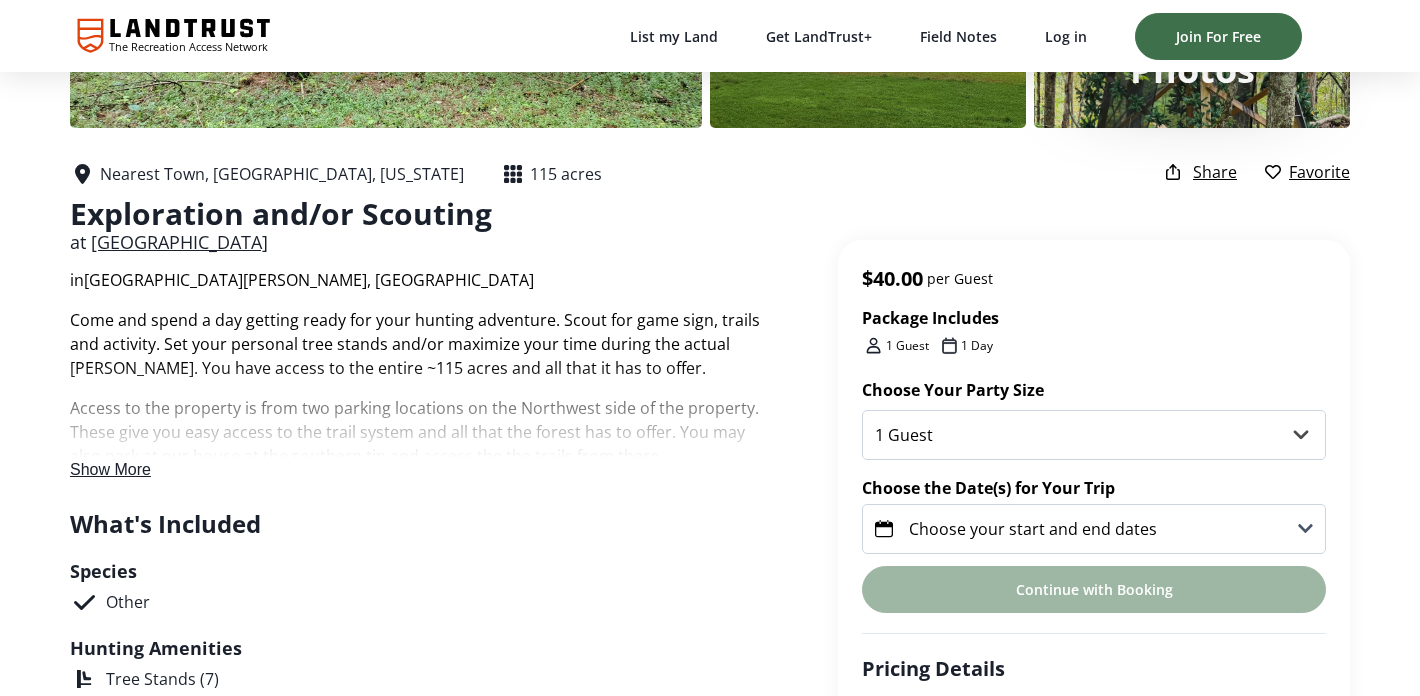 click on "Show More" at bounding box center [110, 469] 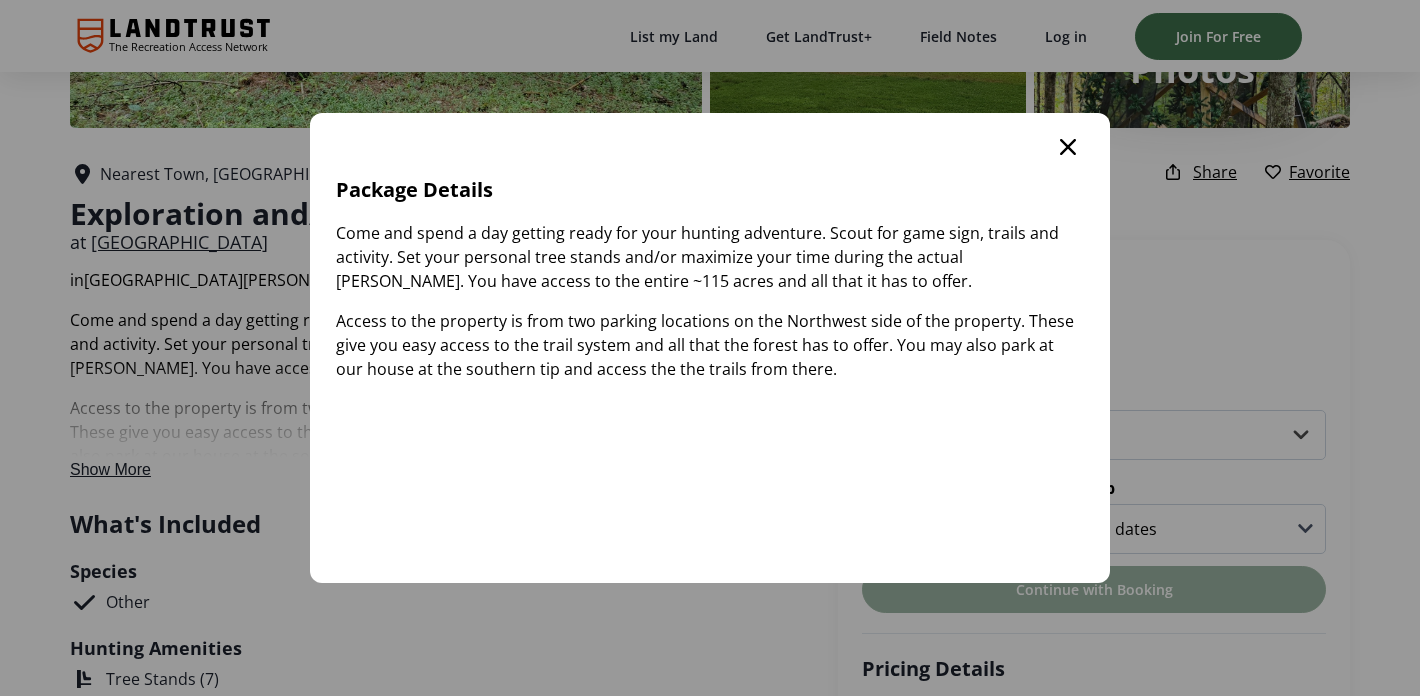 scroll, scrollTop: 0, scrollLeft: 0, axis: both 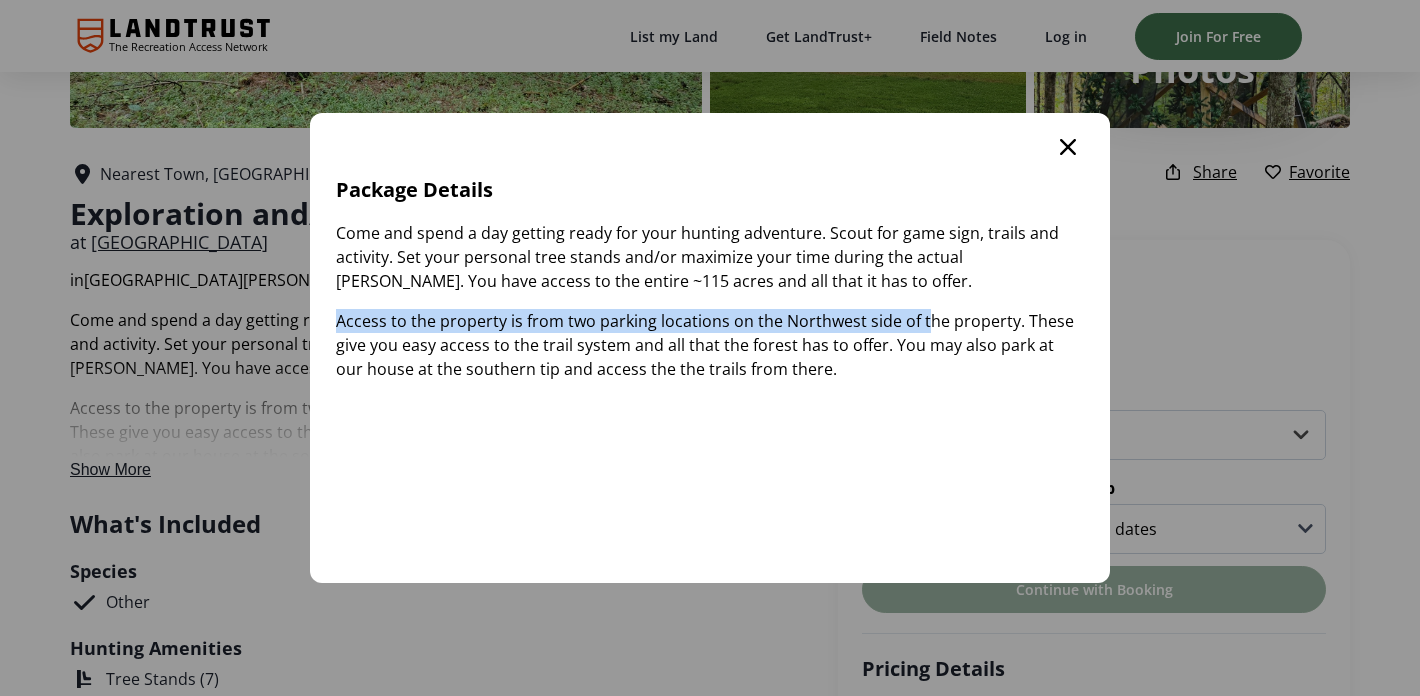 drag, startPoint x: 657, startPoint y: 303, endPoint x: 922, endPoint y: 316, distance: 265.31866 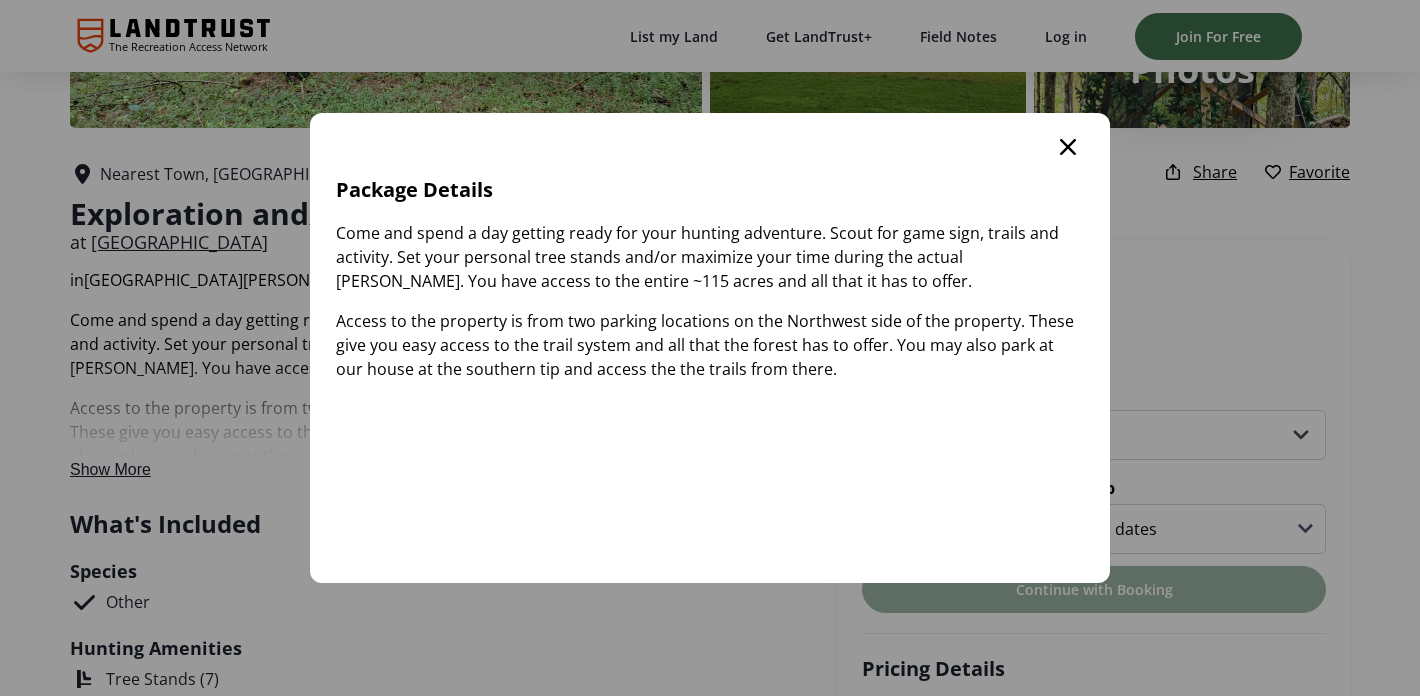 click on "Access to the property is from two parking locations on the Northwest side of the property.  These give you easy access to the trail system and all that the forest has to offer.  You may also park at our house at the southern tip and access the the trails from there." at bounding box center (710, 345) 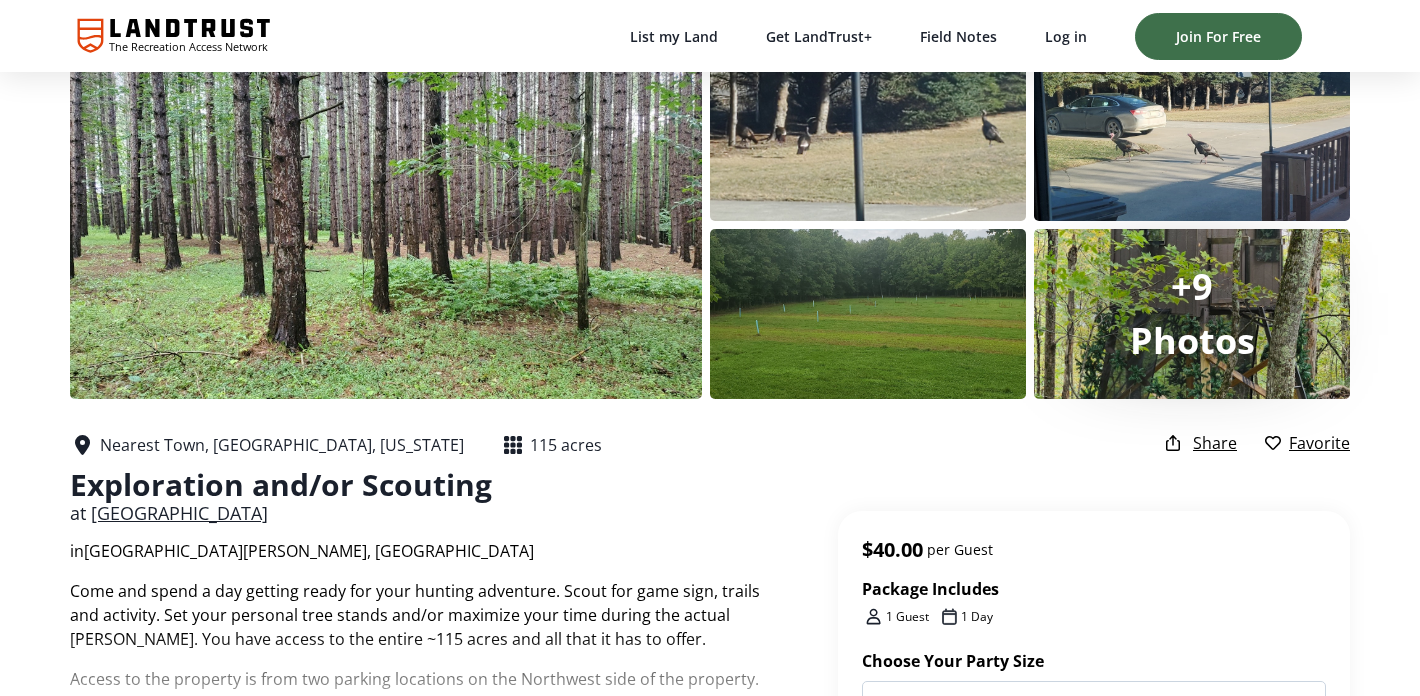 scroll, scrollTop: 0, scrollLeft: 0, axis: both 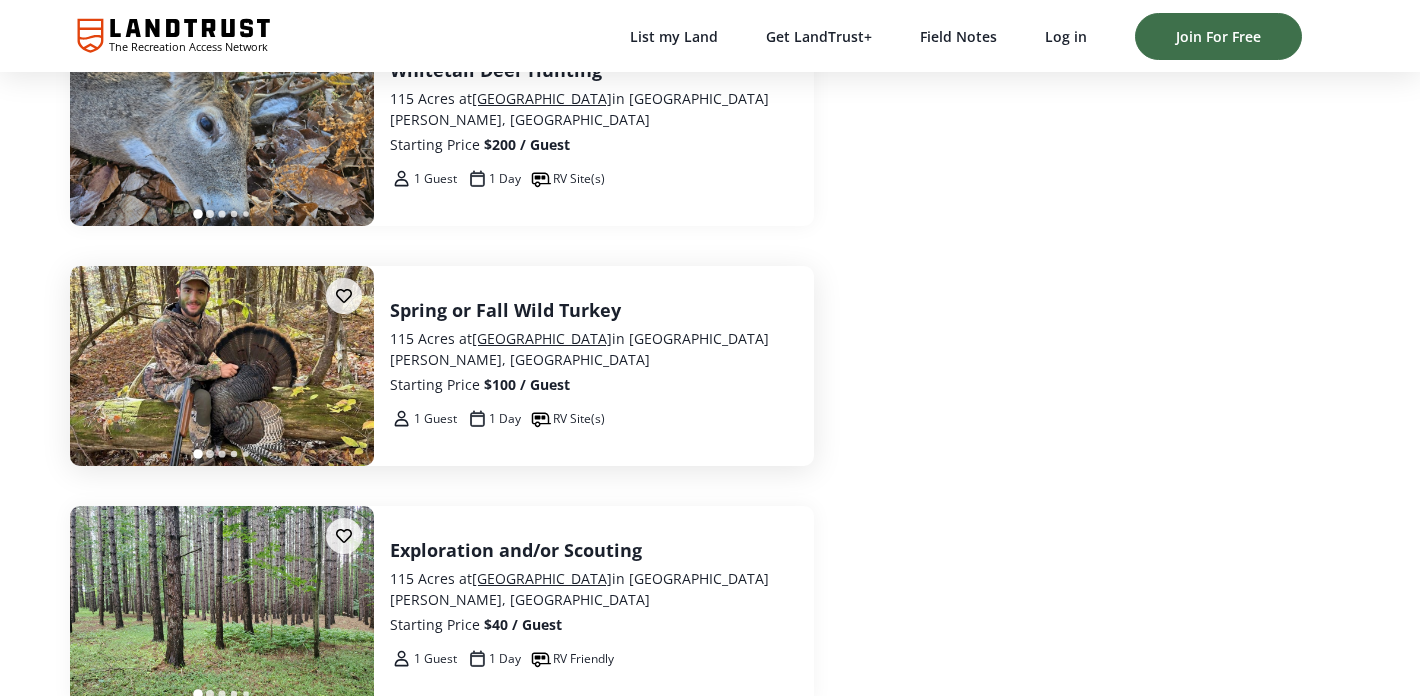 click on "Spring or Fall Wild Turkey" at bounding box center (594, 310) 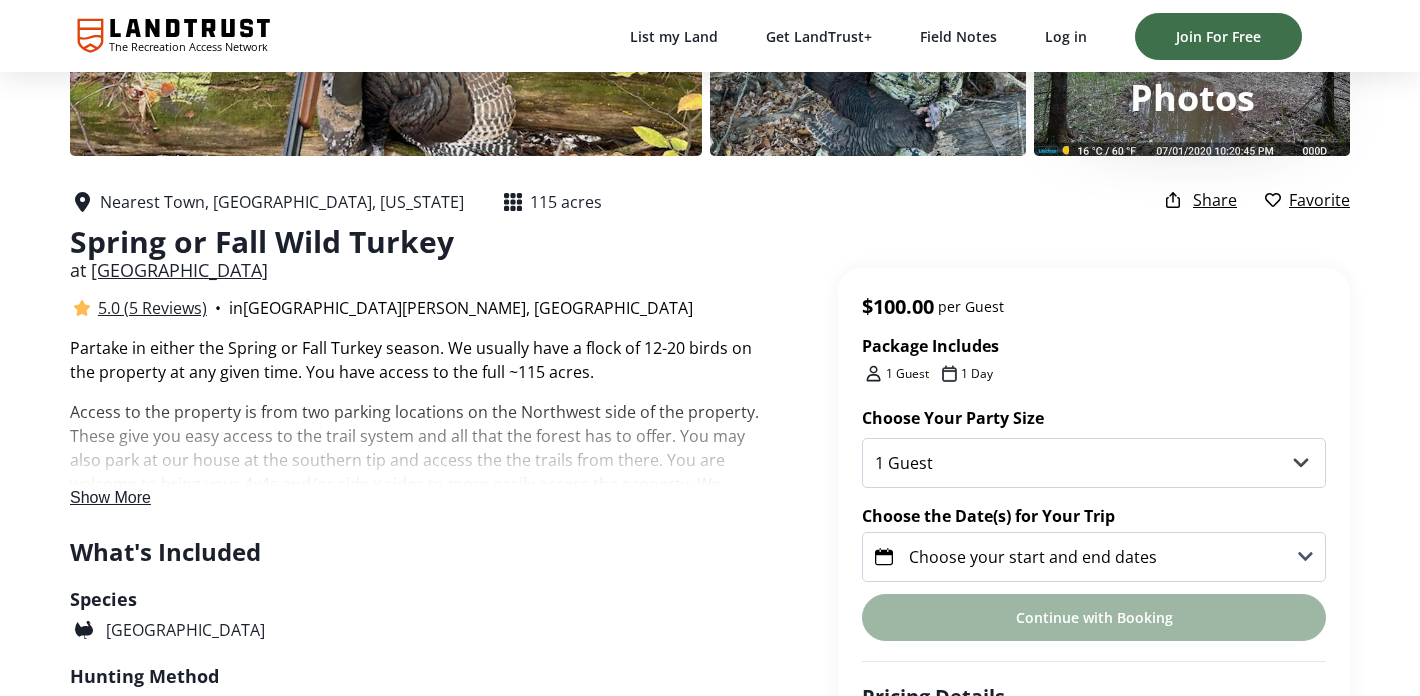 scroll, scrollTop: 291, scrollLeft: 0, axis: vertical 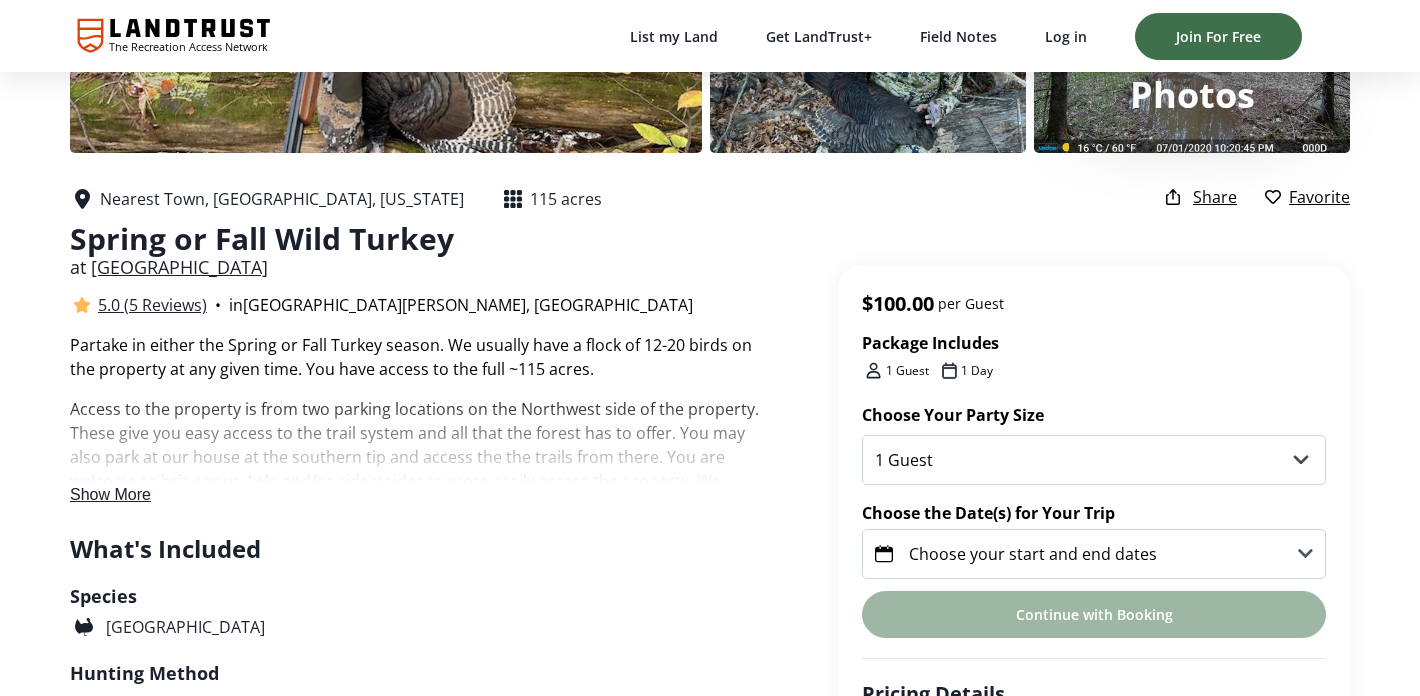 click on "Show More" at bounding box center [110, 494] 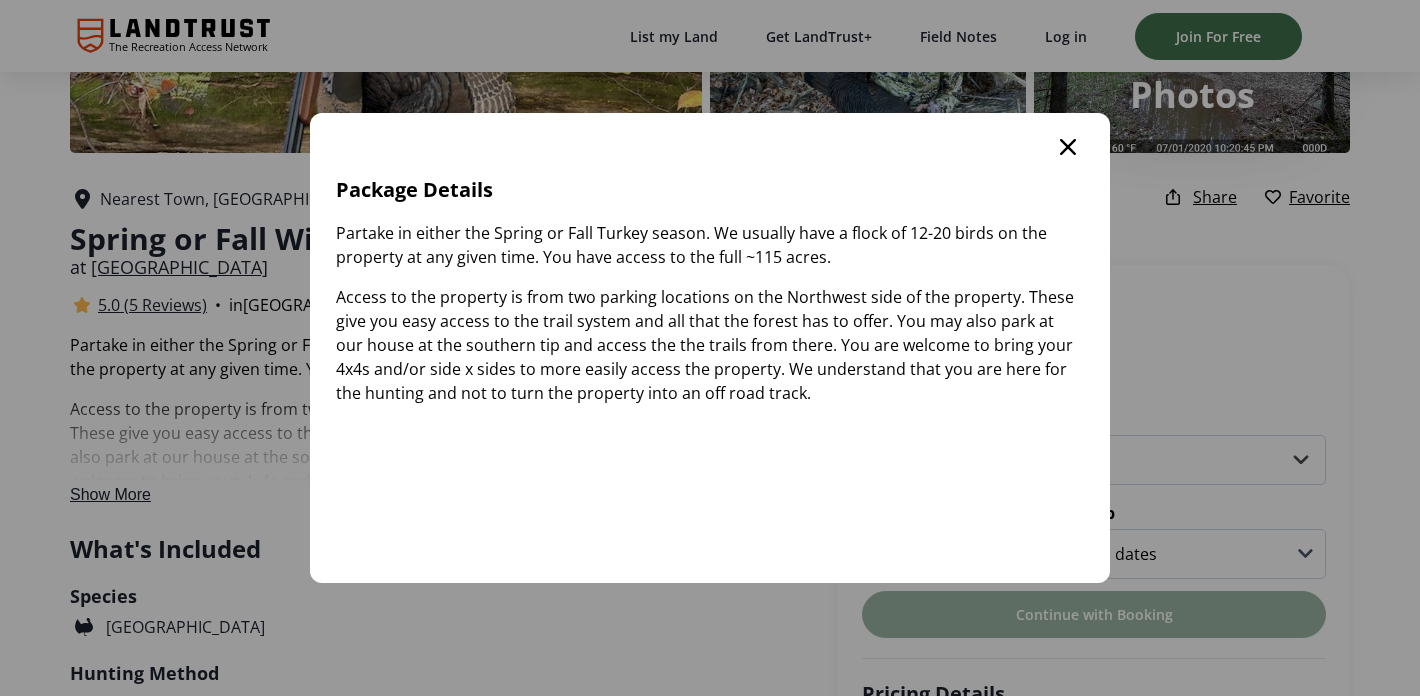 drag, startPoint x: 343, startPoint y: 289, endPoint x: 883, endPoint y: 397, distance: 550.6941 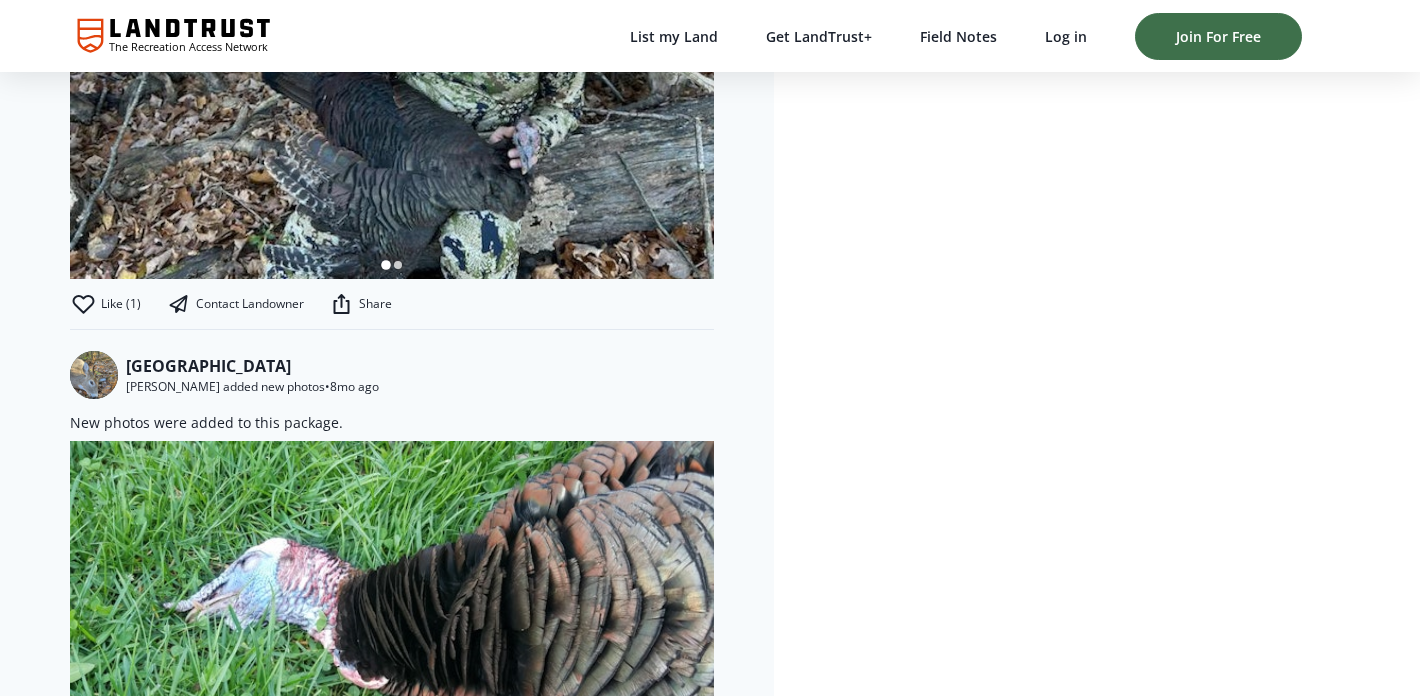 scroll, scrollTop: 2964, scrollLeft: 0, axis: vertical 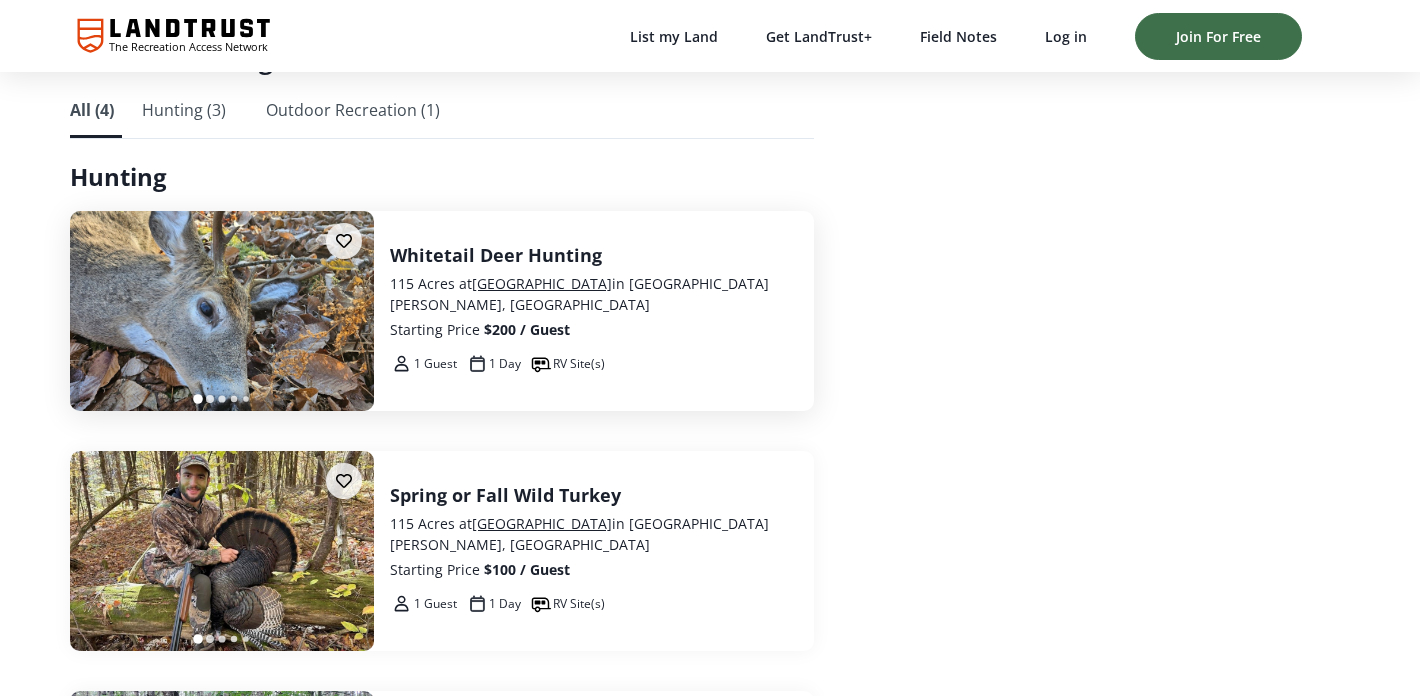 click on "Whitetail Deer Hunting" at bounding box center (594, 255) 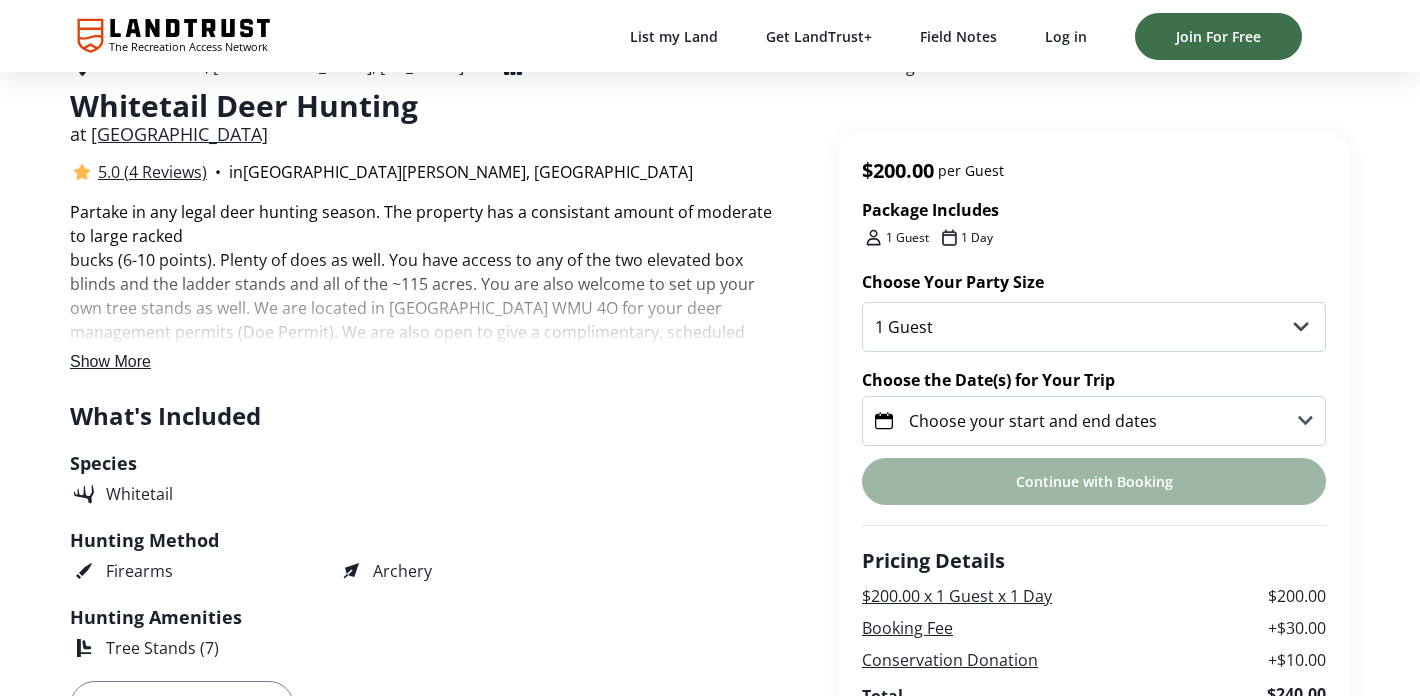 scroll, scrollTop: 425, scrollLeft: 0, axis: vertical 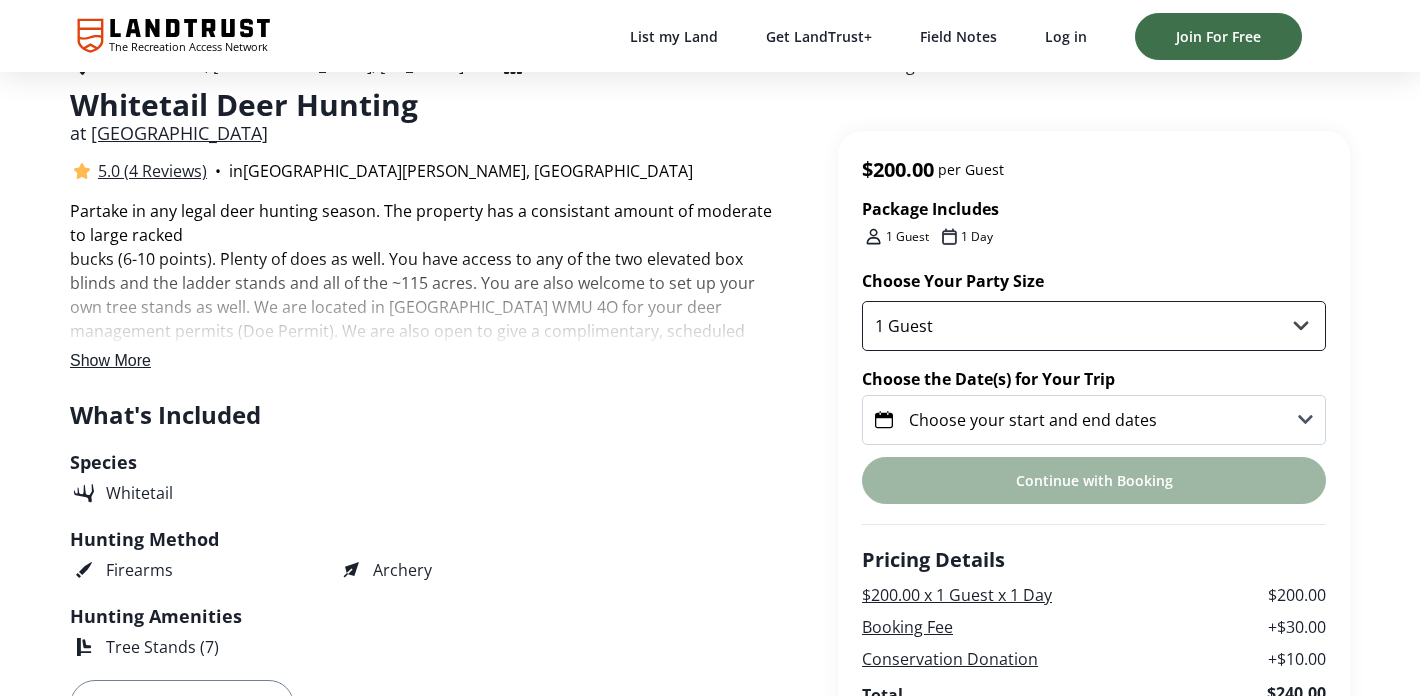 click on "1  Guest 2  Guests 3  Guests 4  Guests" at bounding box center (1094, 326) 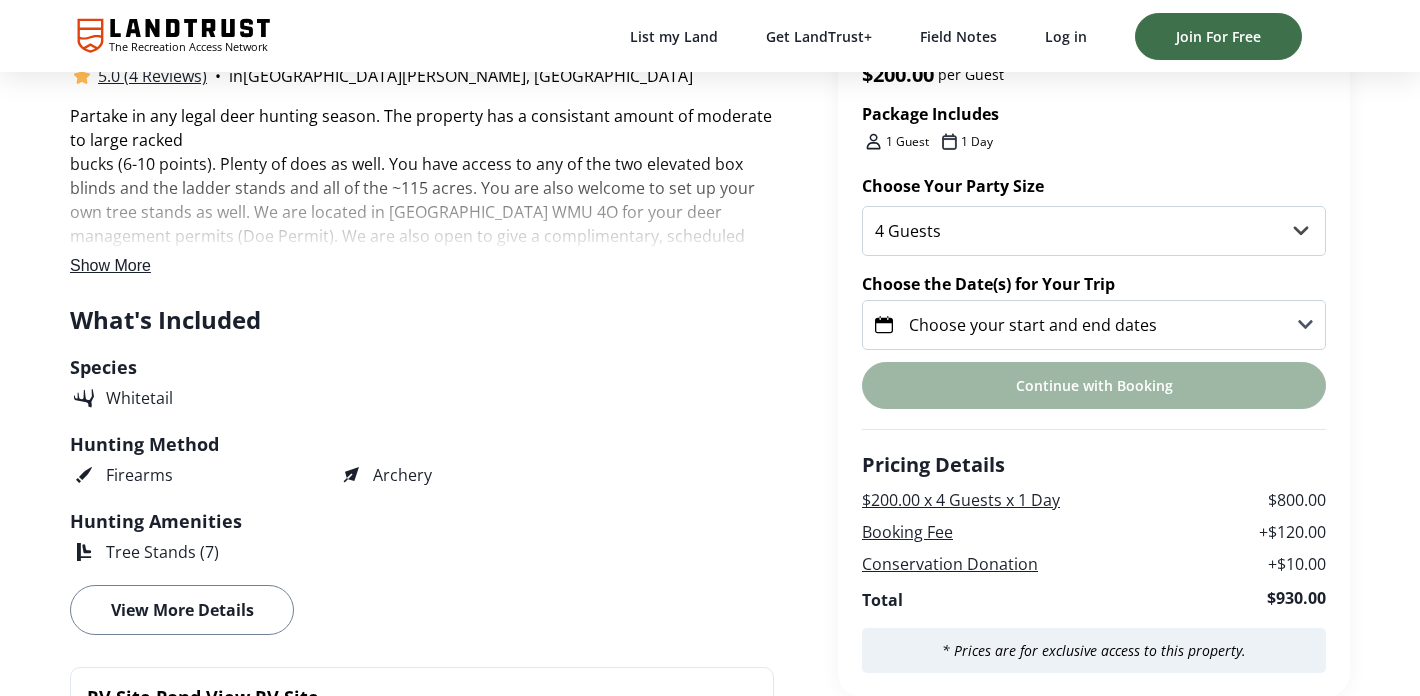 click on "Choose your start and end dates" at bounding box center [1094, 325] 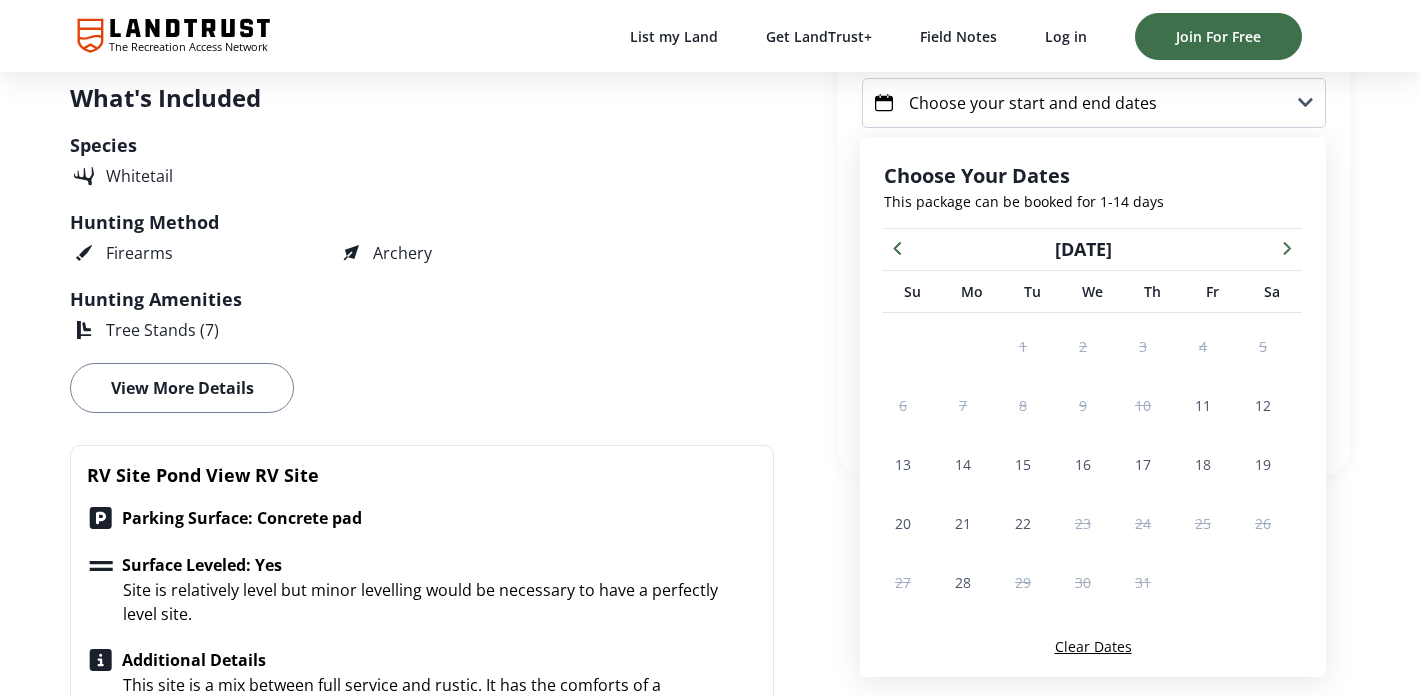 scroll, scrollTop: 743, scrollLeft: 0, axis: vertical 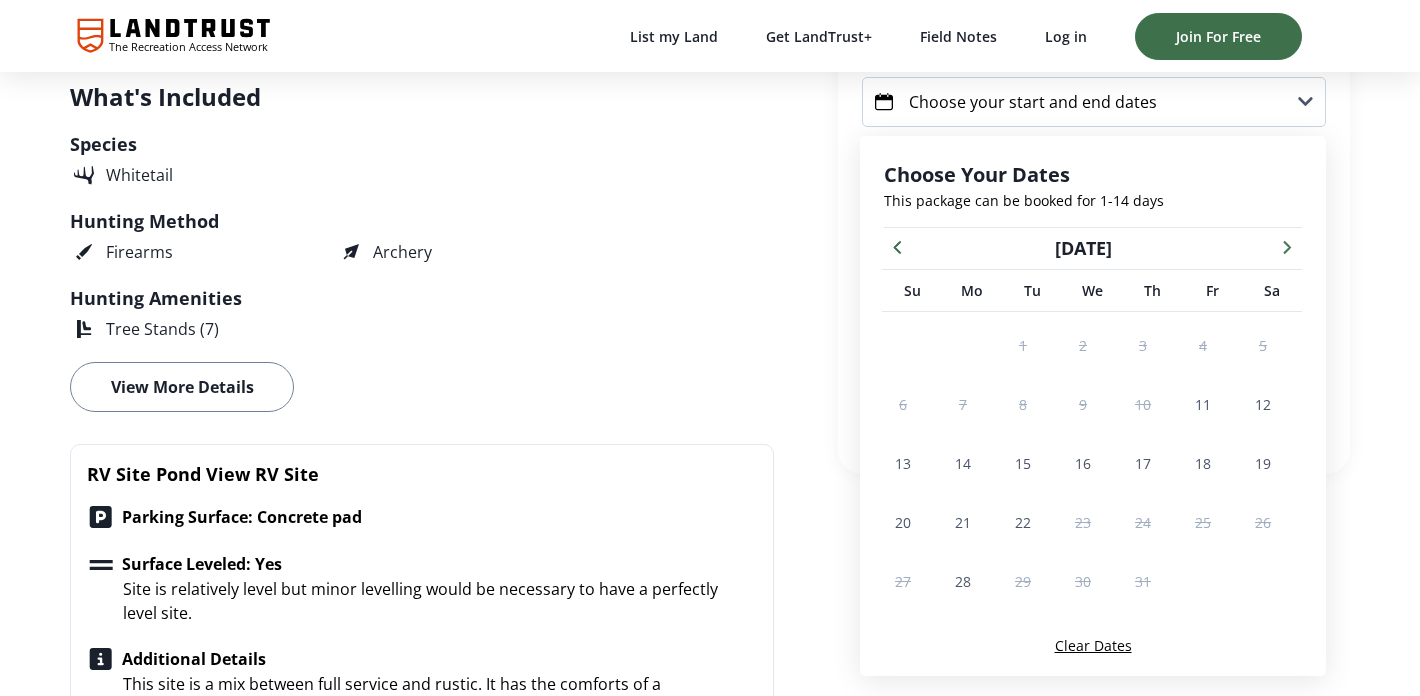 click at bounding box center (1287, 246) 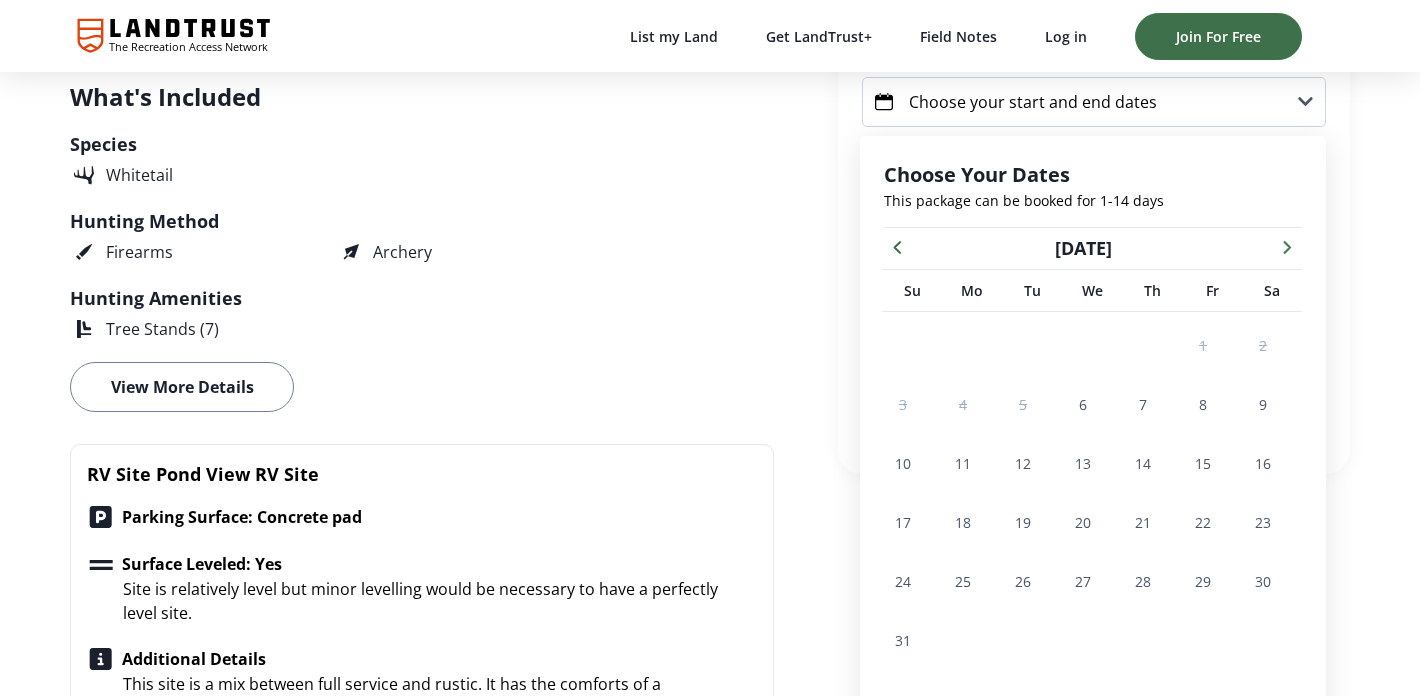 click at bounding box center [1287, 246] 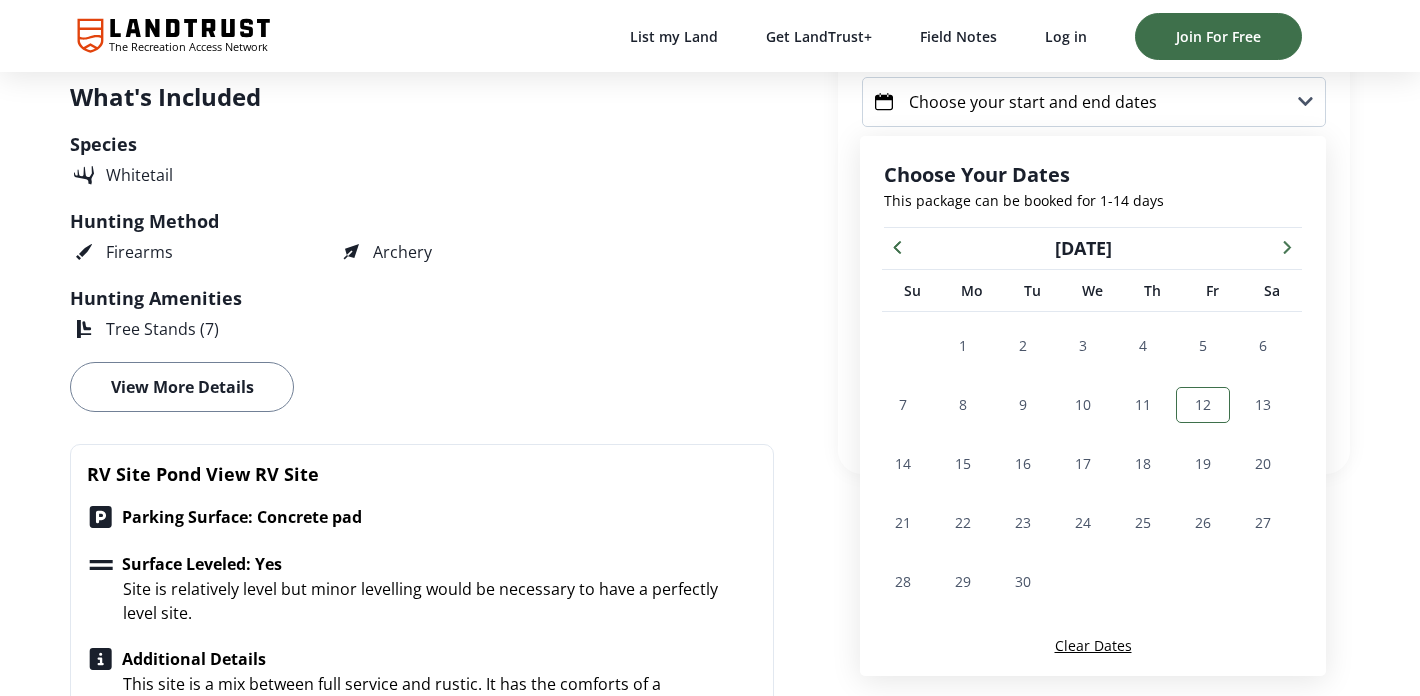 click on "12" at bounding box center [1203, 404] 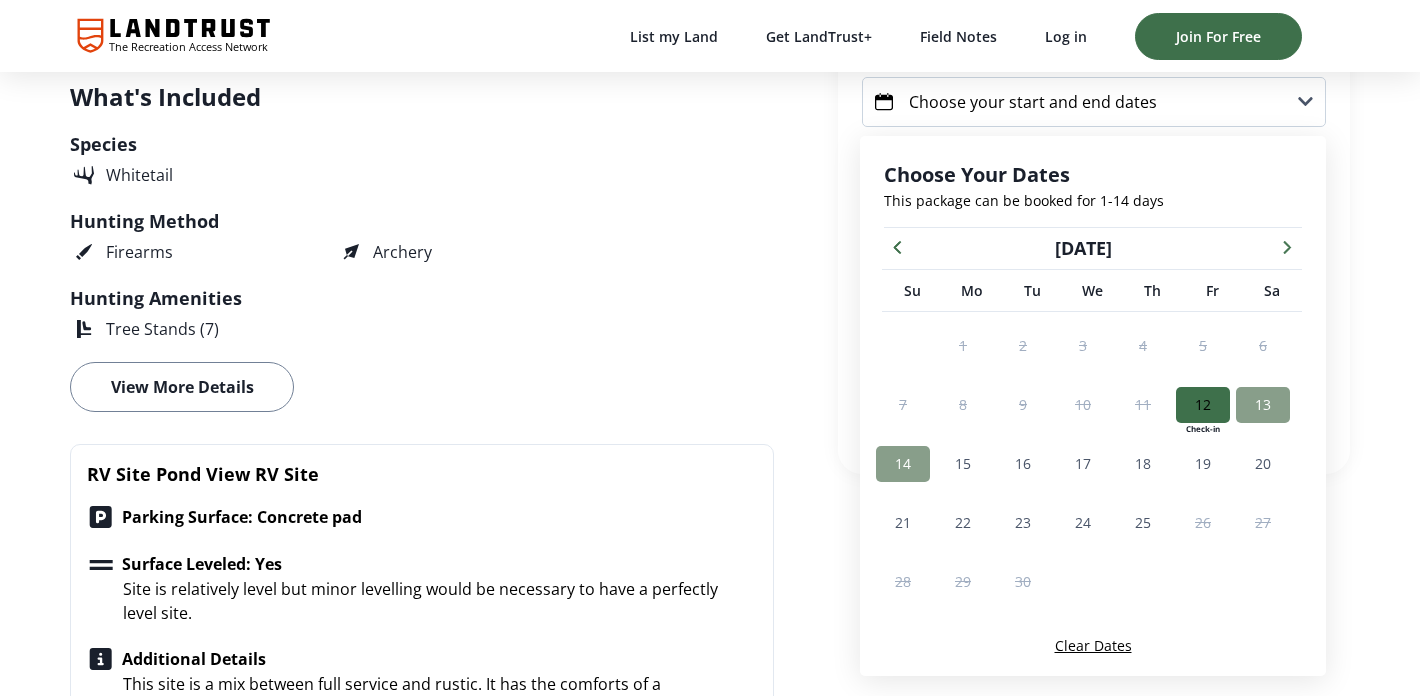 click on "14" at bounding box center (903, 463) 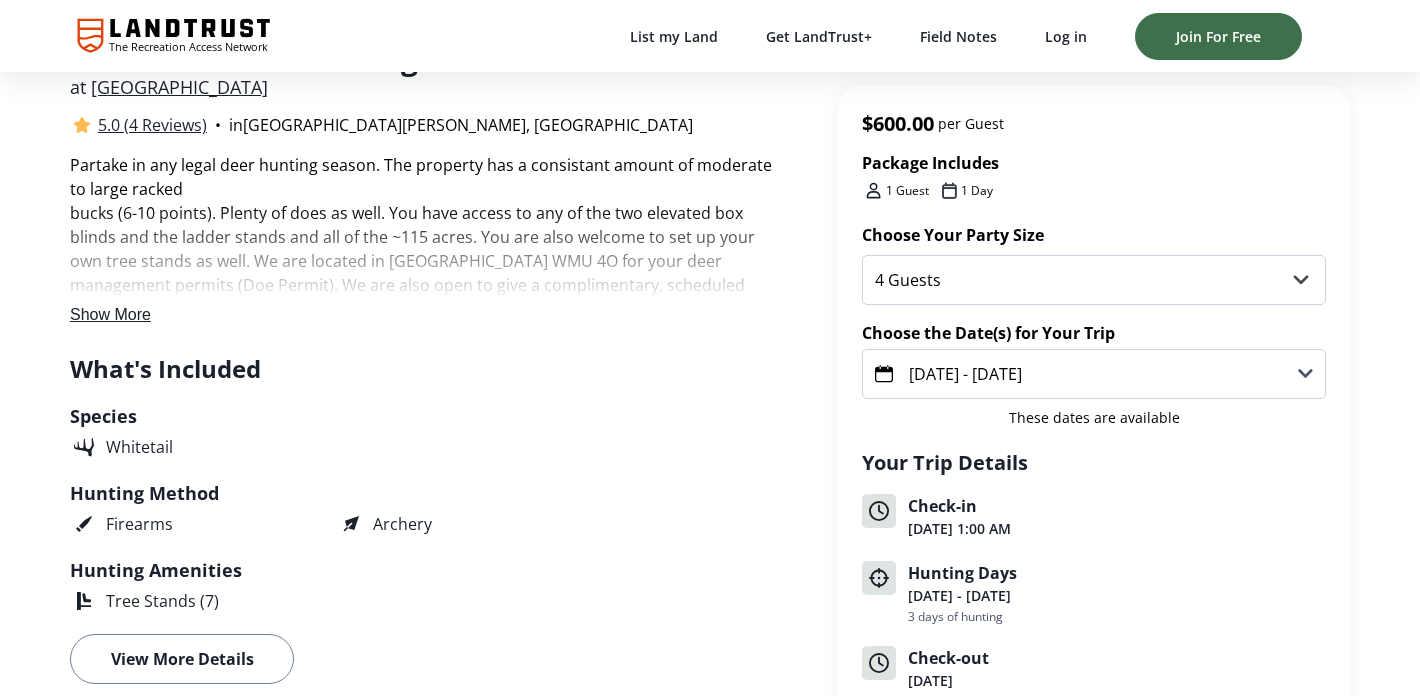 scroll, scrollTop: 0, scrollLeft: 0, axis: both 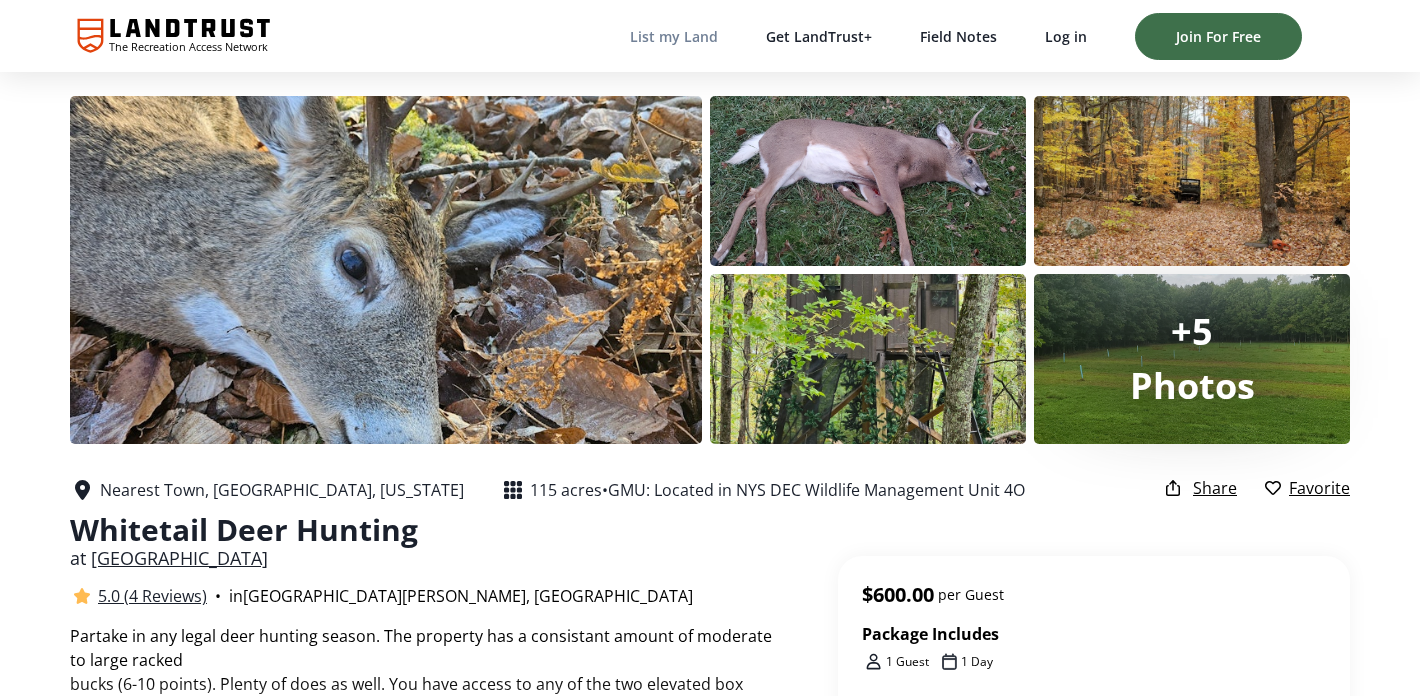 click on "List my Land" at bounding box center [674, 36] 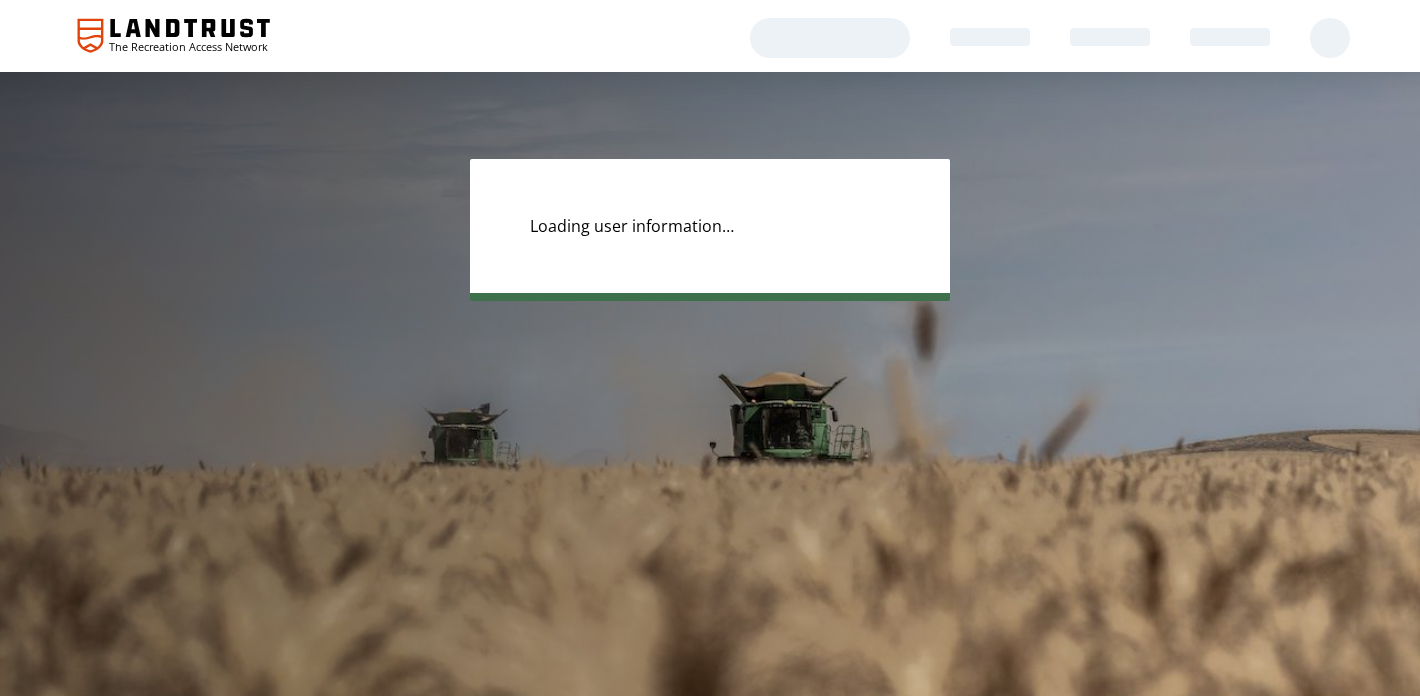 scroll, scrollTop: 0, scrollLeft: 0, axis: both 